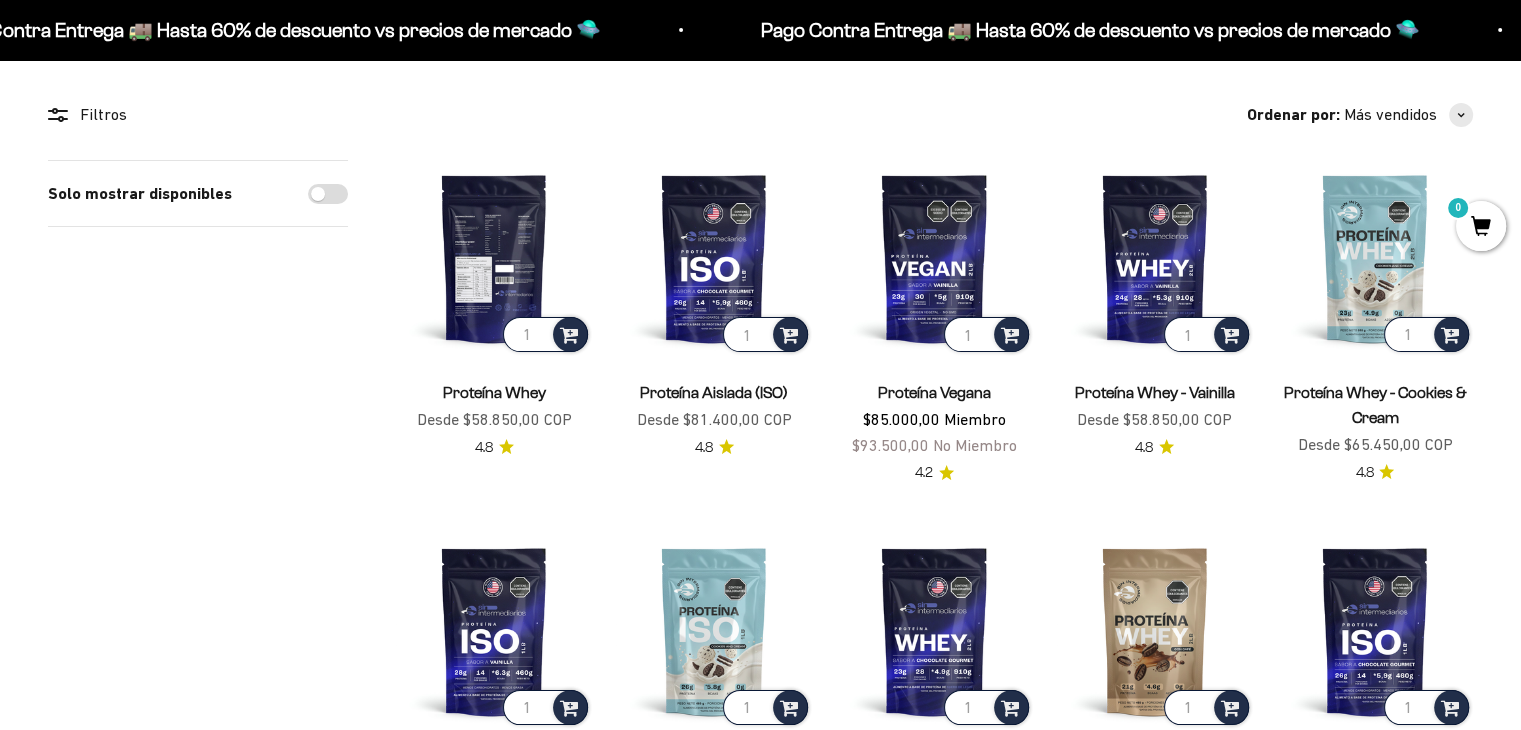 scroll, scrollTop: 200, scrollLeft: 0, axis: vertical 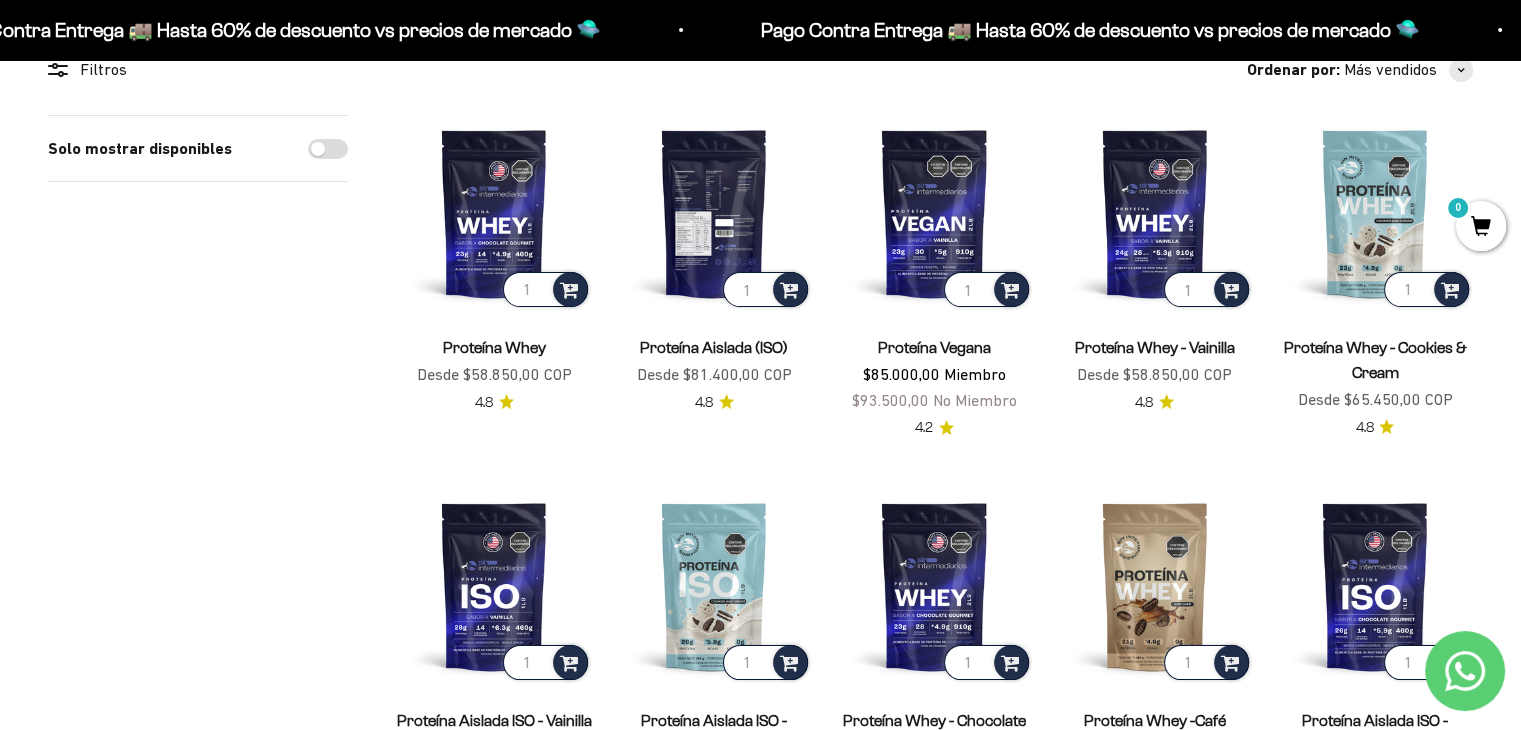 click at bounding box center (714, 213) 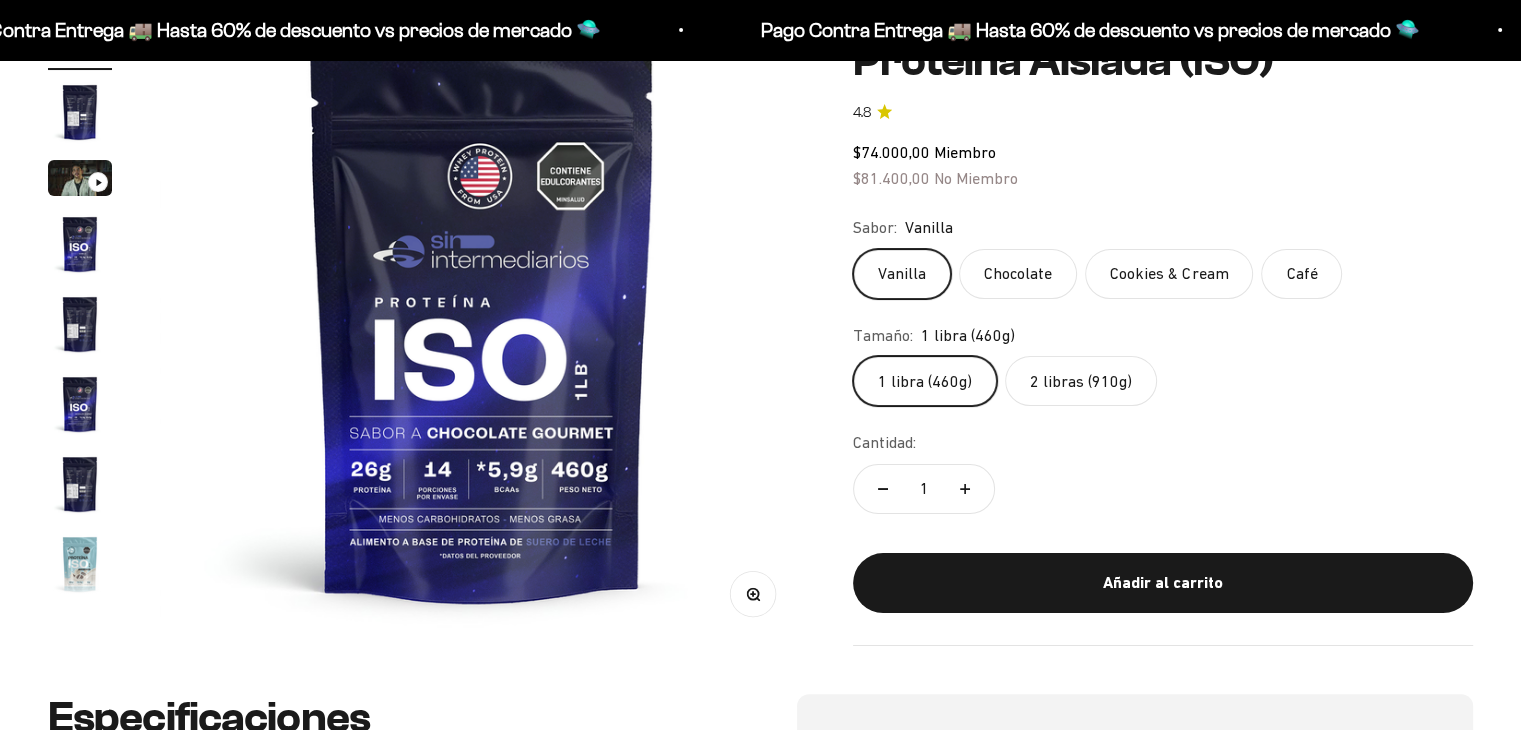 scroll, scrollTop: 400, scrollLeft: 0, axis: vertical 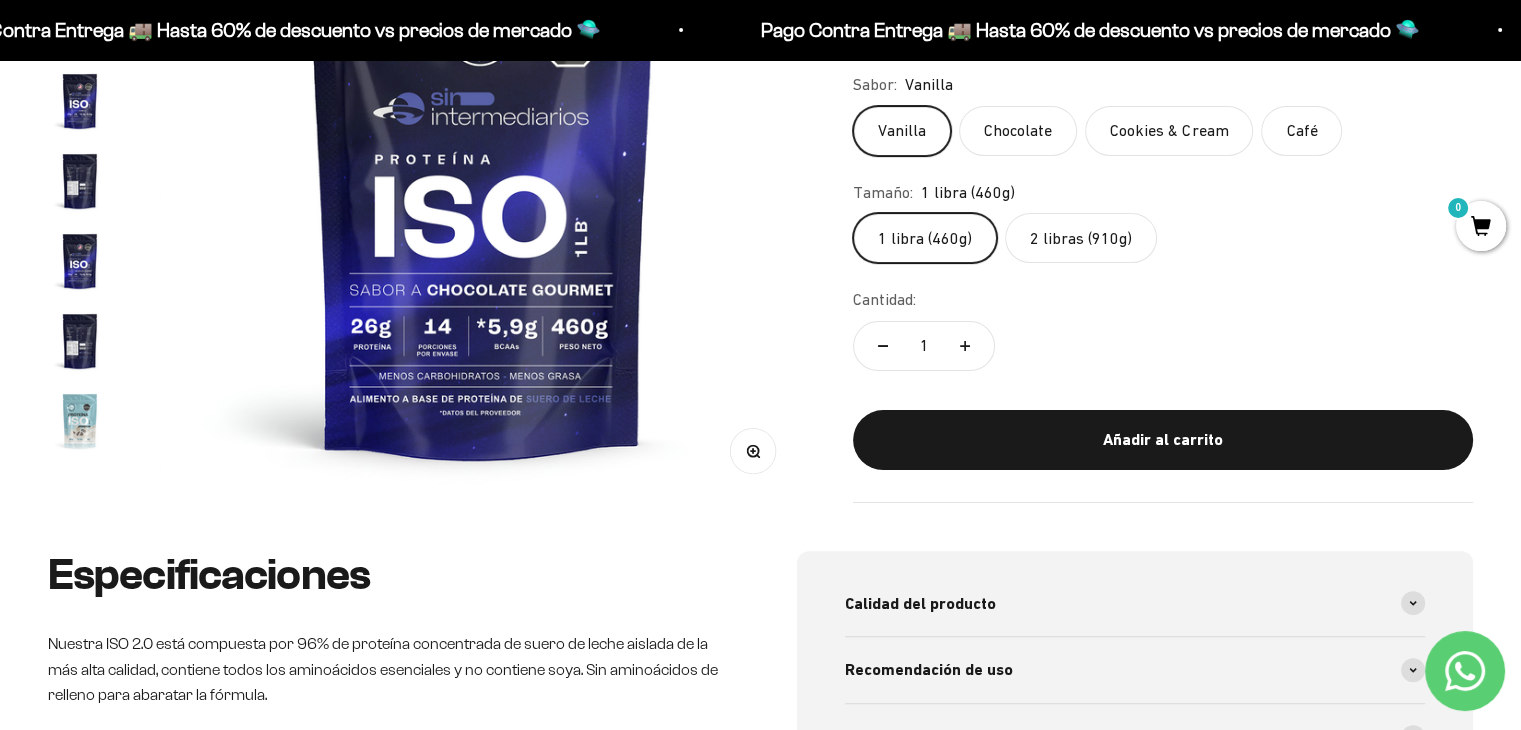 click at bounding box center [80, 181] 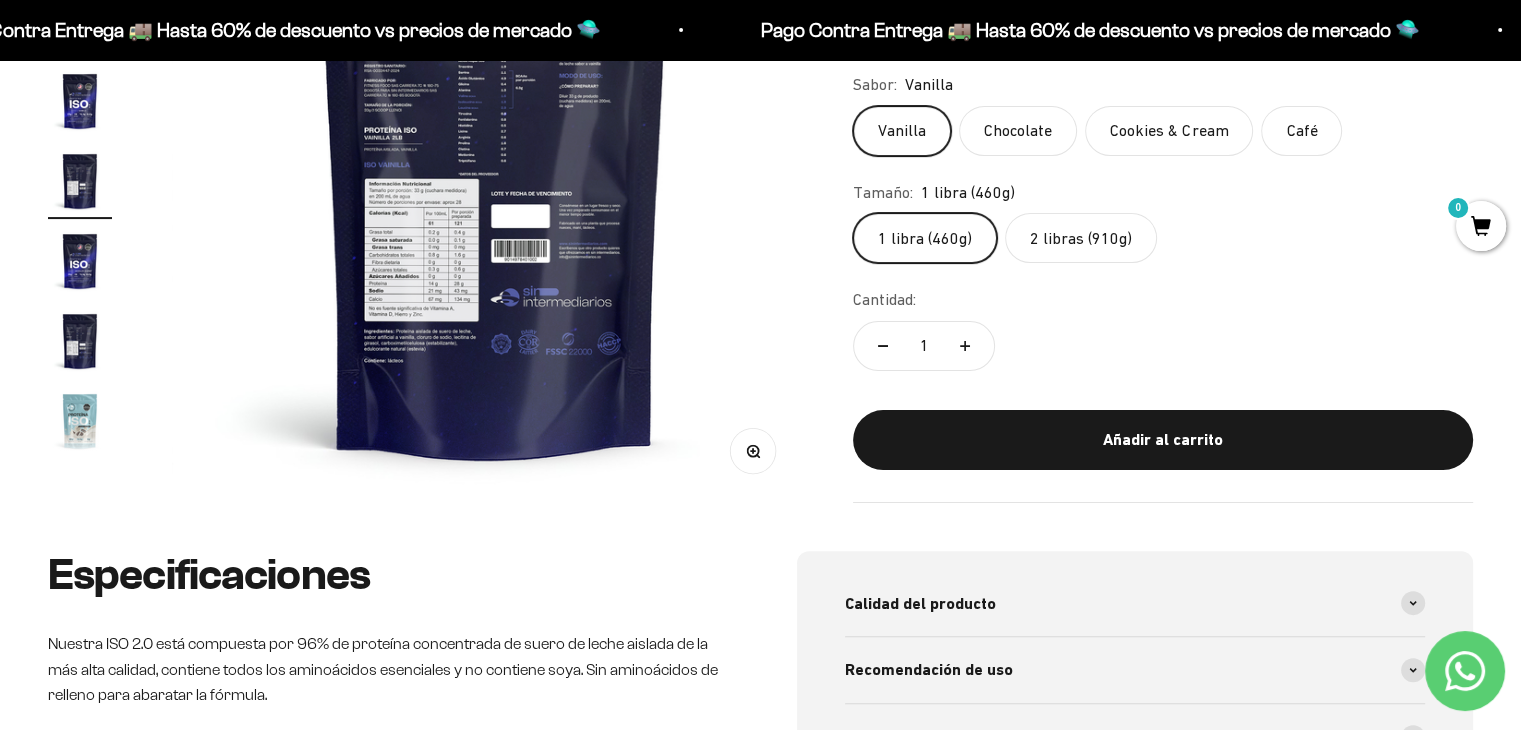 scroll, scrollTop: 0, scrollLeft: 2676, axis: horizontal 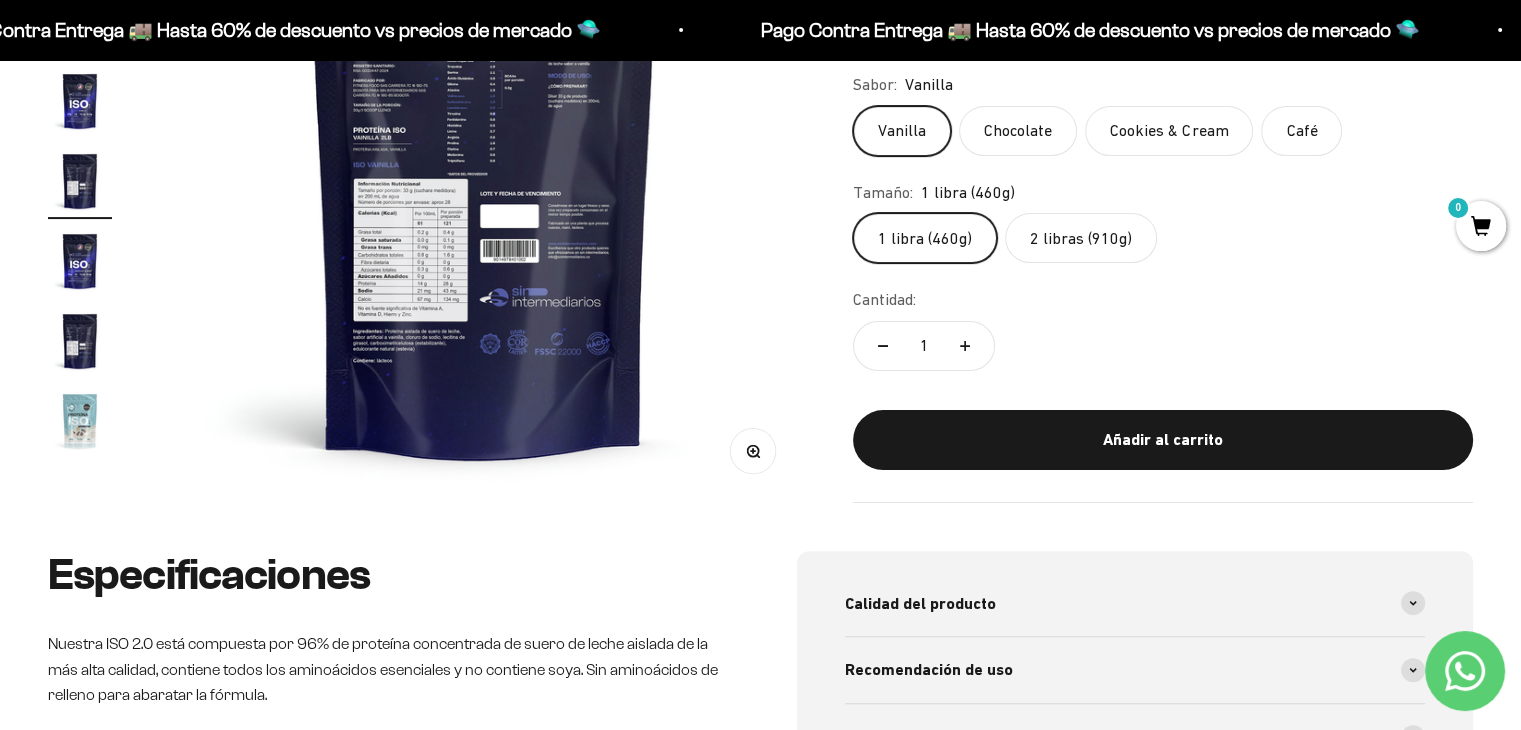 click at bounding box center (483, 179) 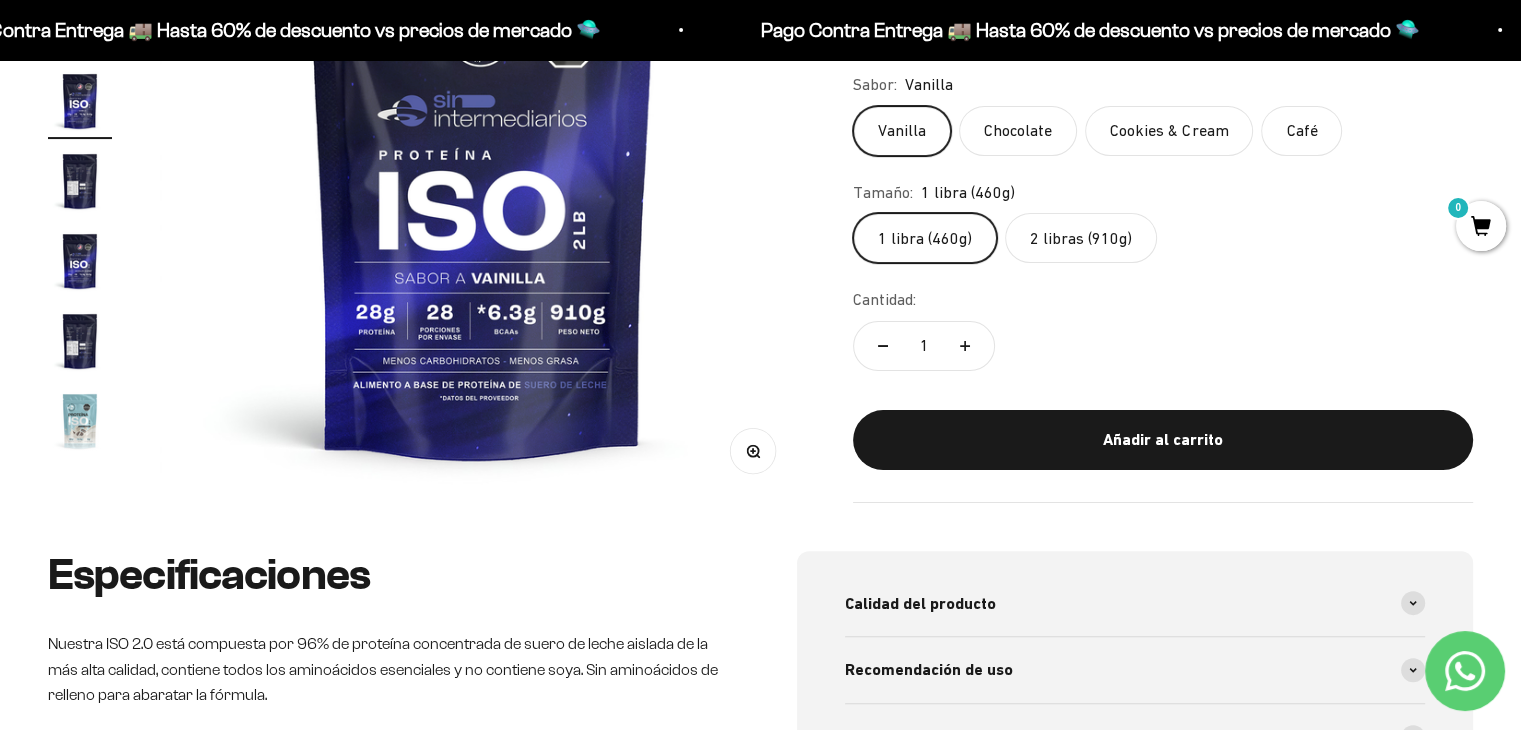 scroll, scrollTop: 0, scrollLeft: 2008, axis: horizontal 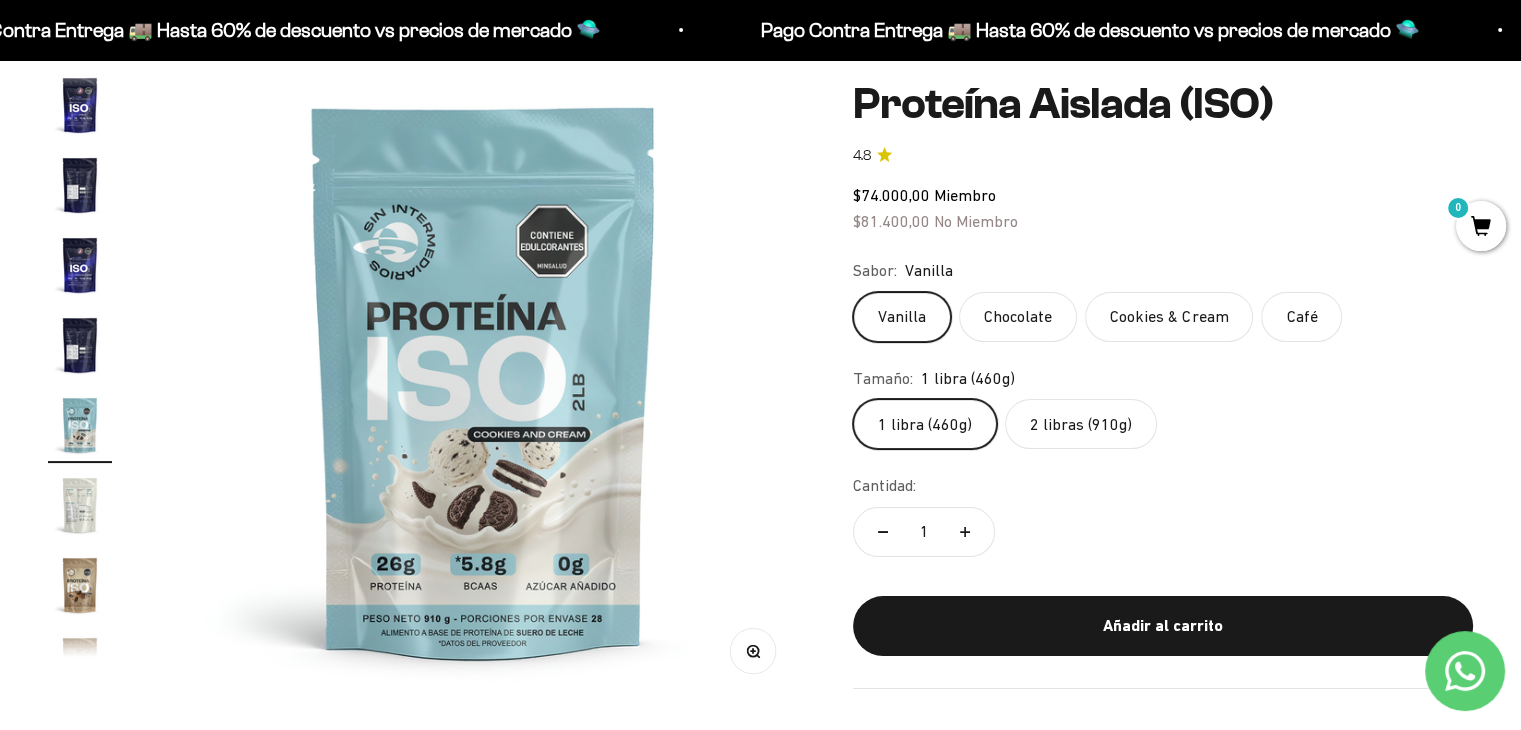 click at bounding box center [80, 505] 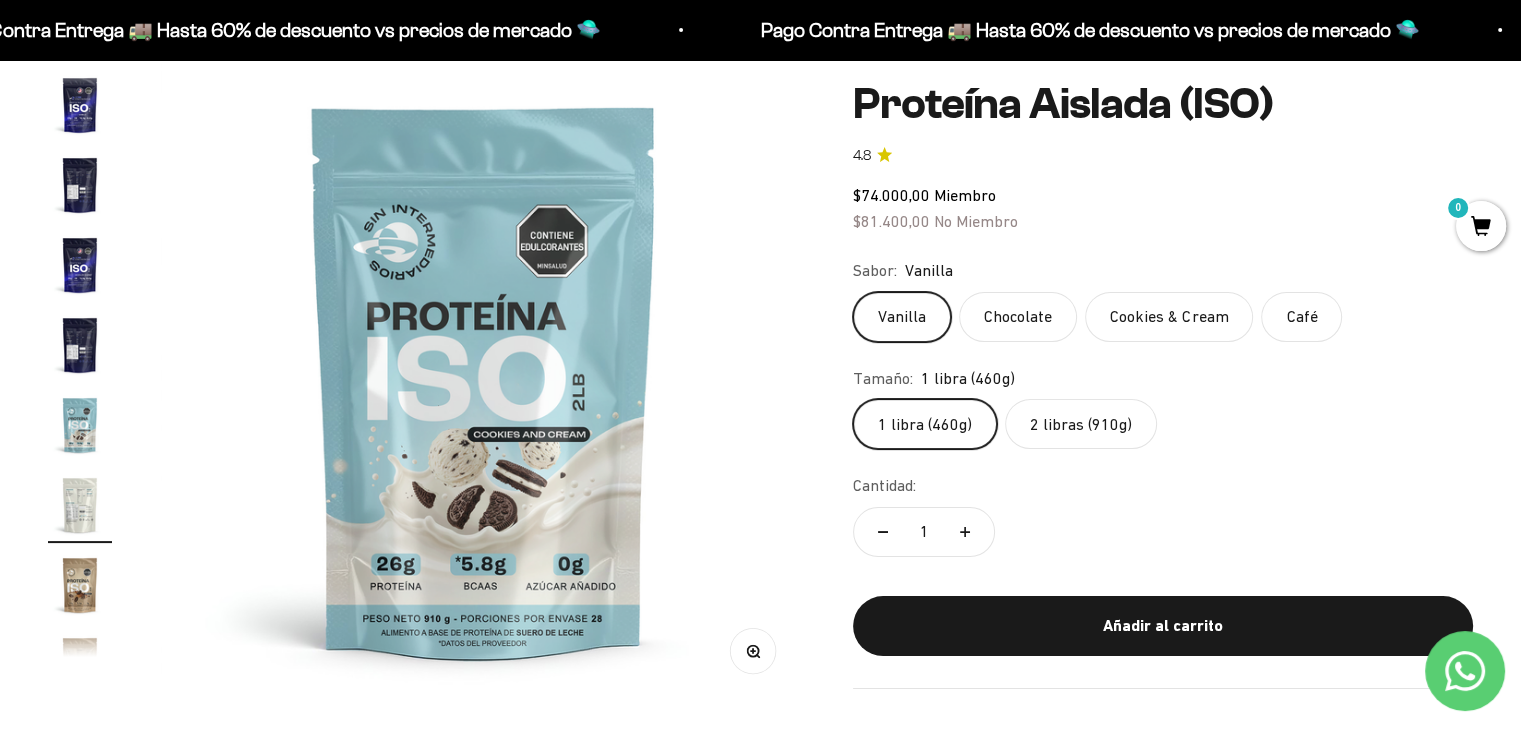 scroll, scrollTop: 0, scrollLeft: 5040, axis: horizontal 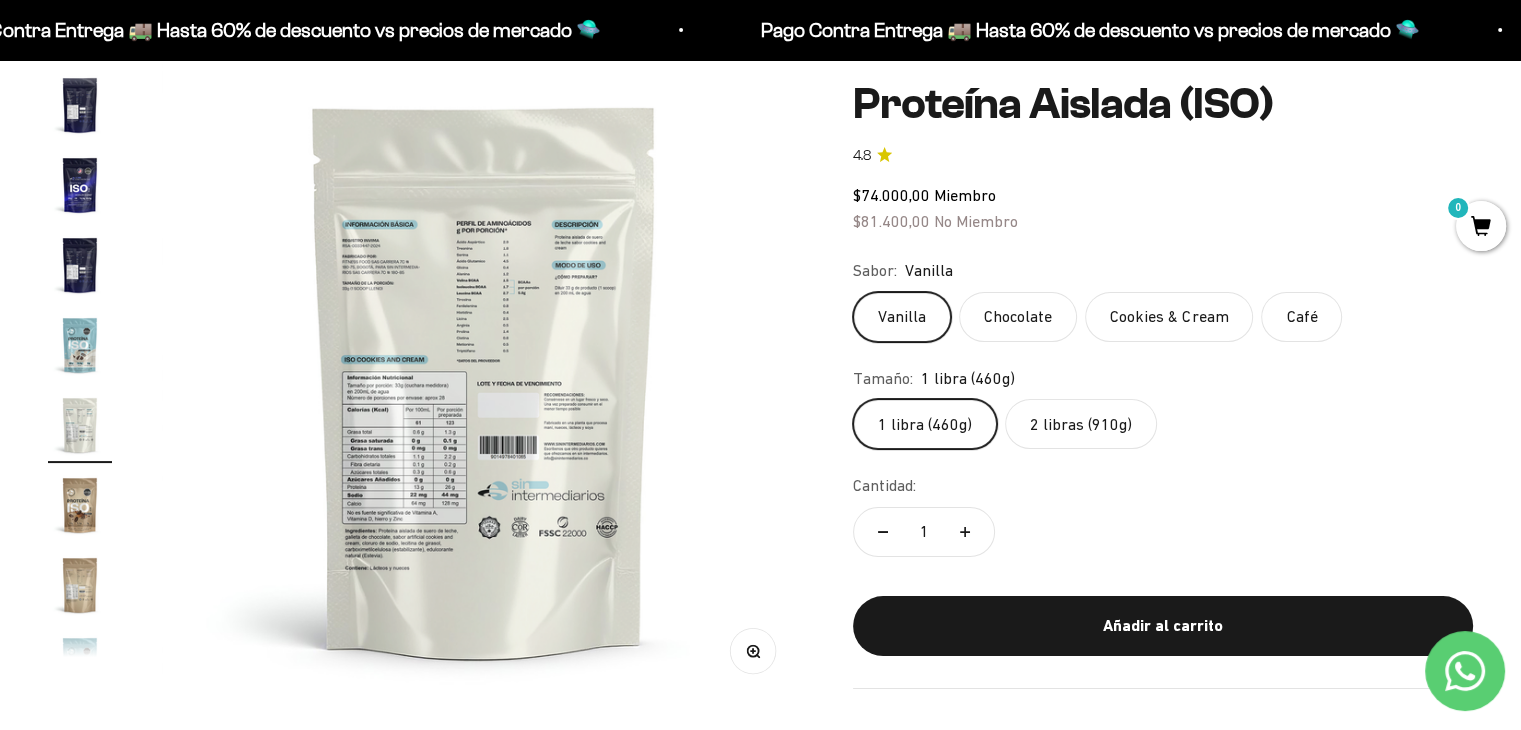 click at bounding box center (484, 379) 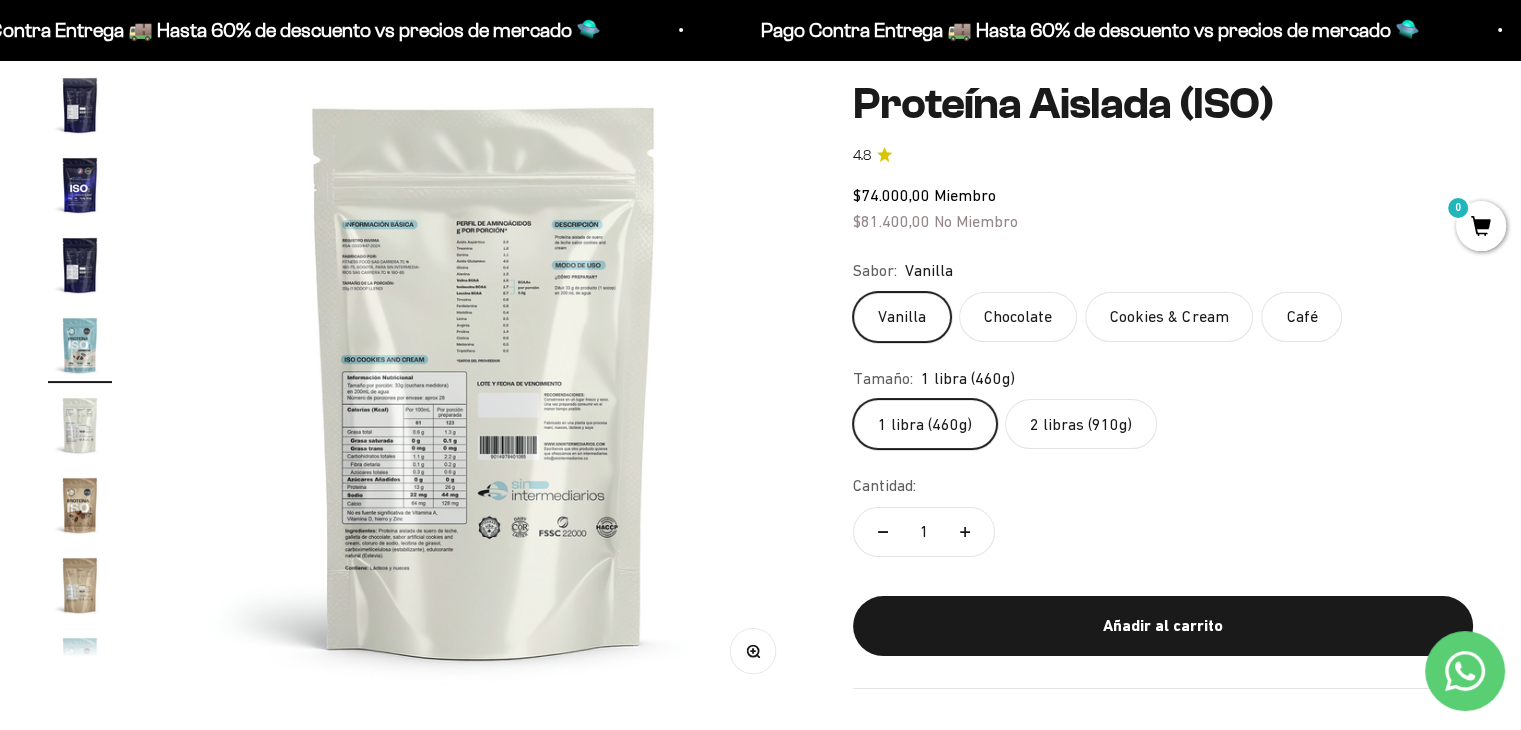 scroll, scrollTop: 0, scrollLeft: 5312, axis: horizontal 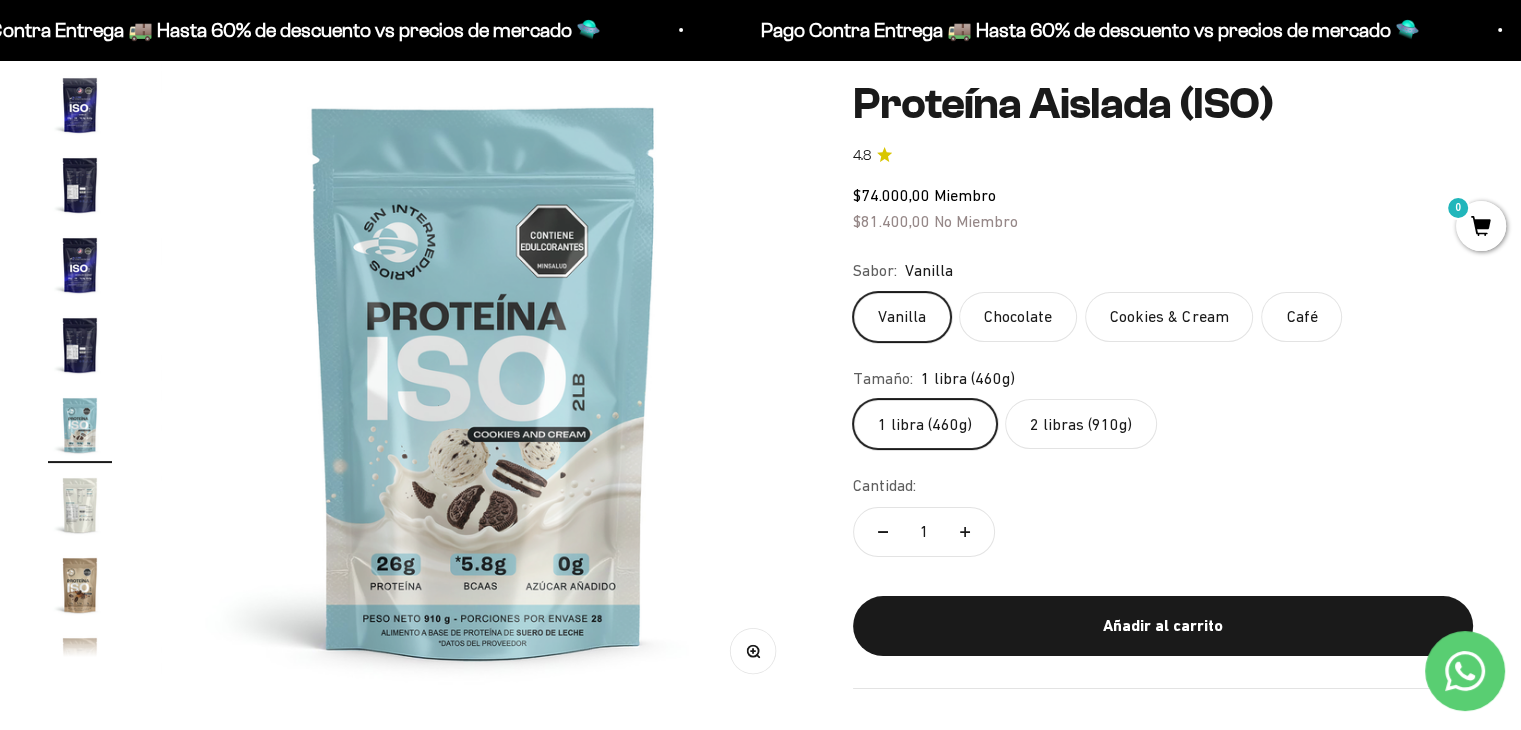 click at bounding box center (80, 345) 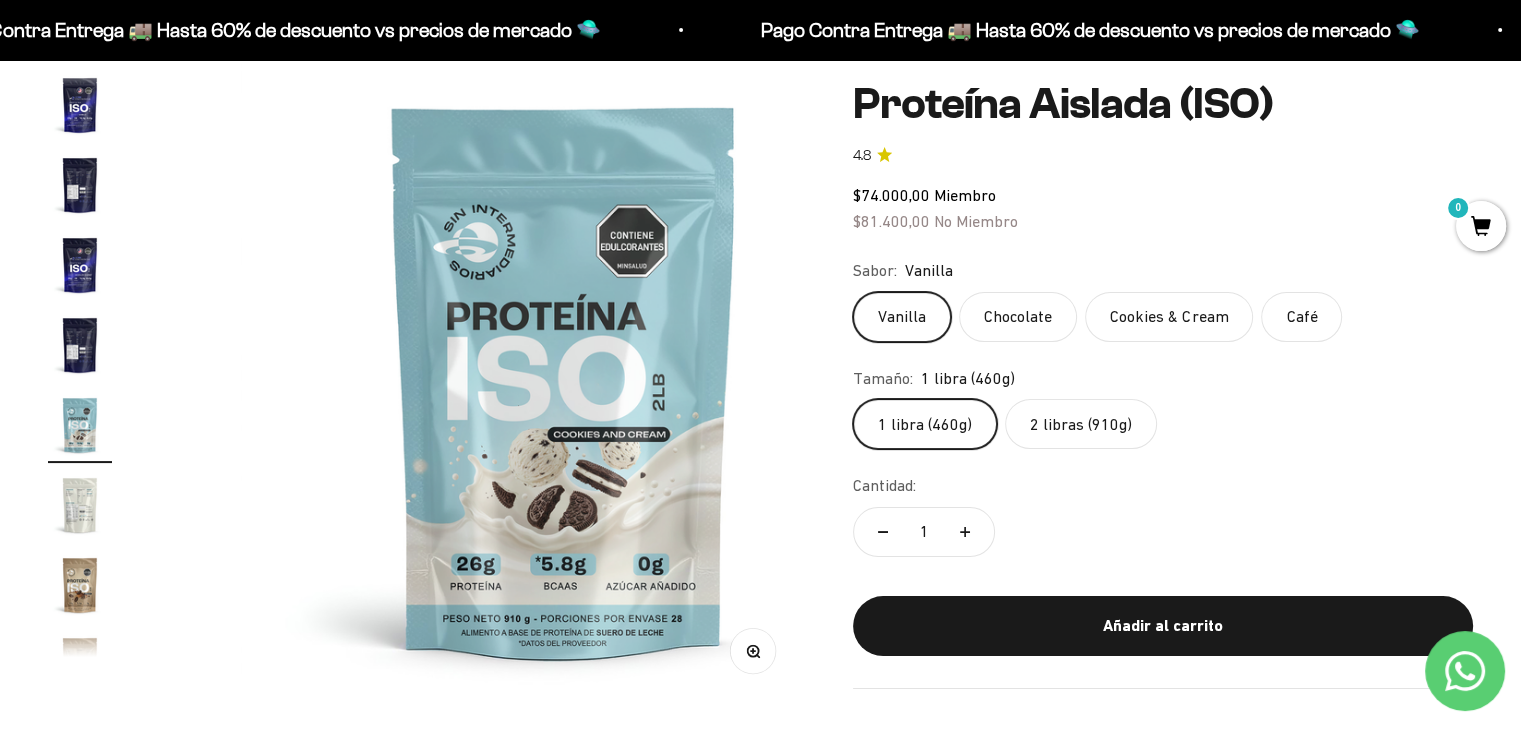 scroll, scrollTop: 132, scrollLeft: 0, axis: vertical 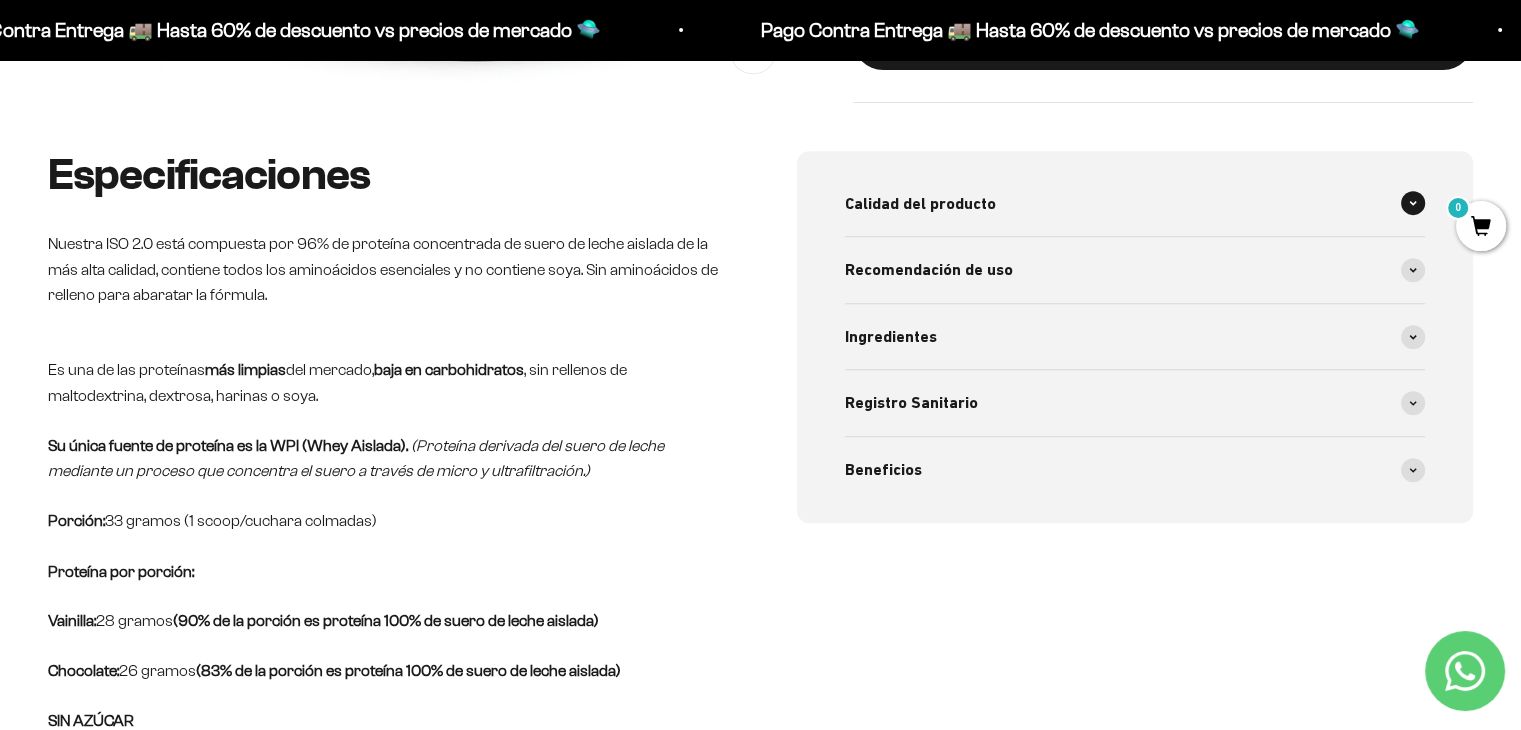click on "Calidad del producto" at bounding box center [1135, 204] 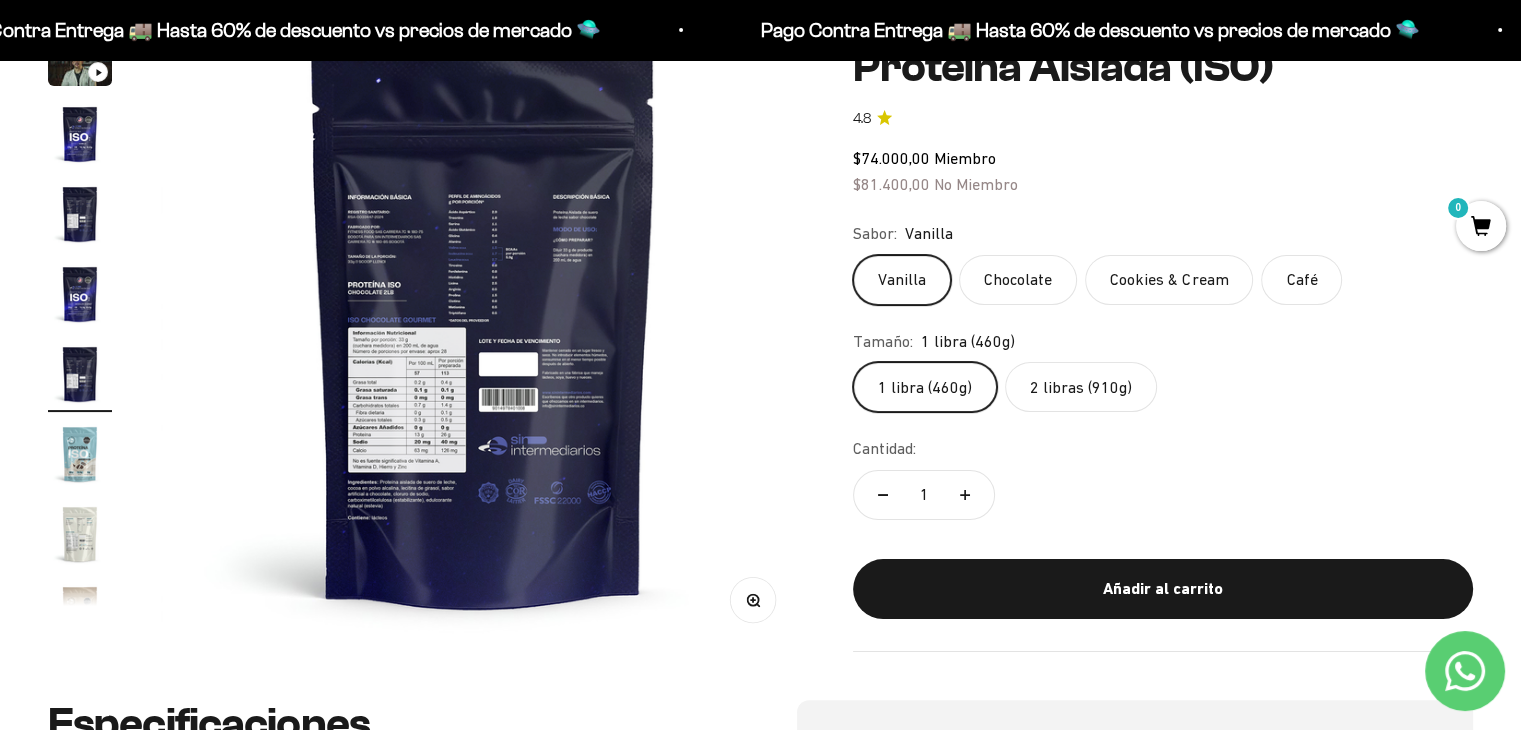 scroll, scrollTop: 200, scrollLeft: 0, axis: vertical 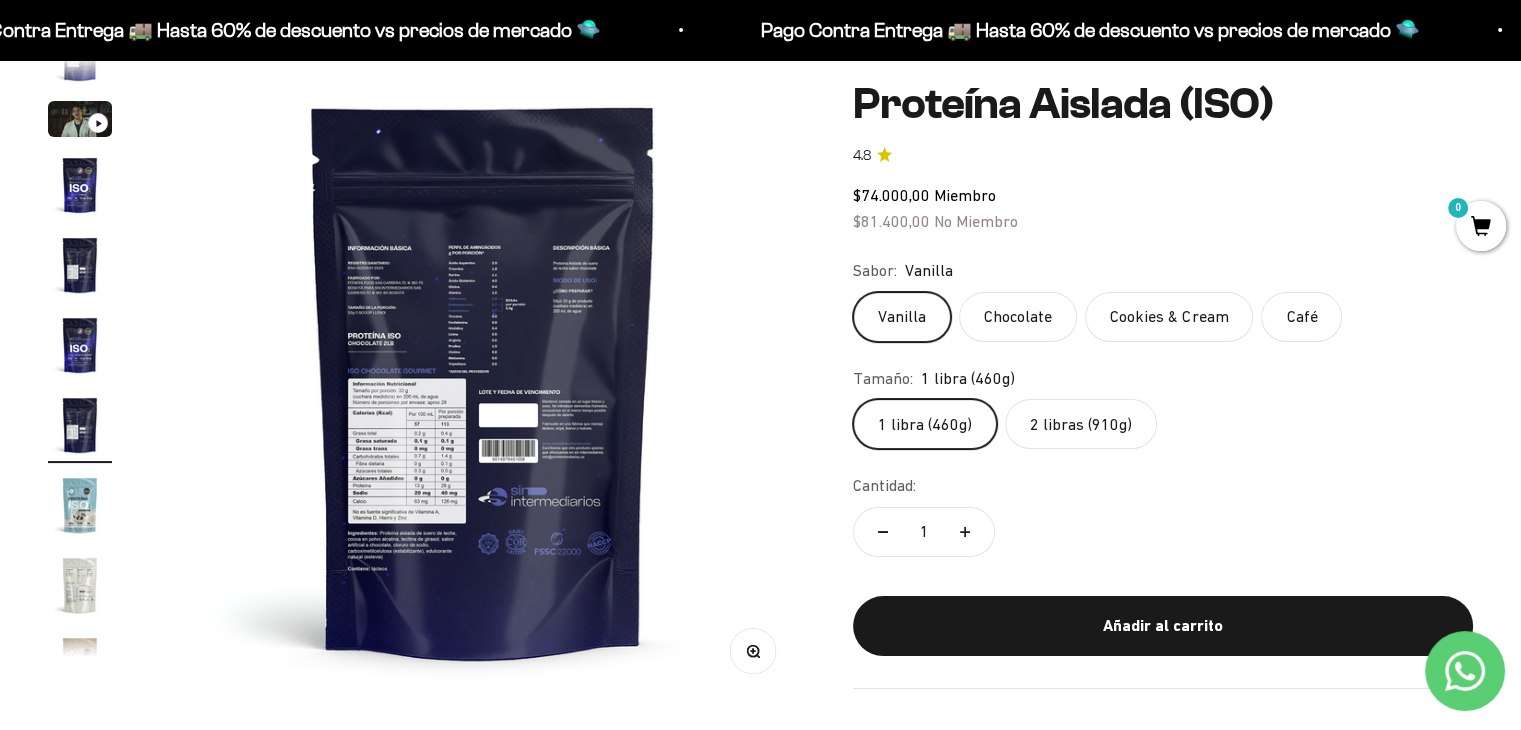 click at bounding box center [483, 379] 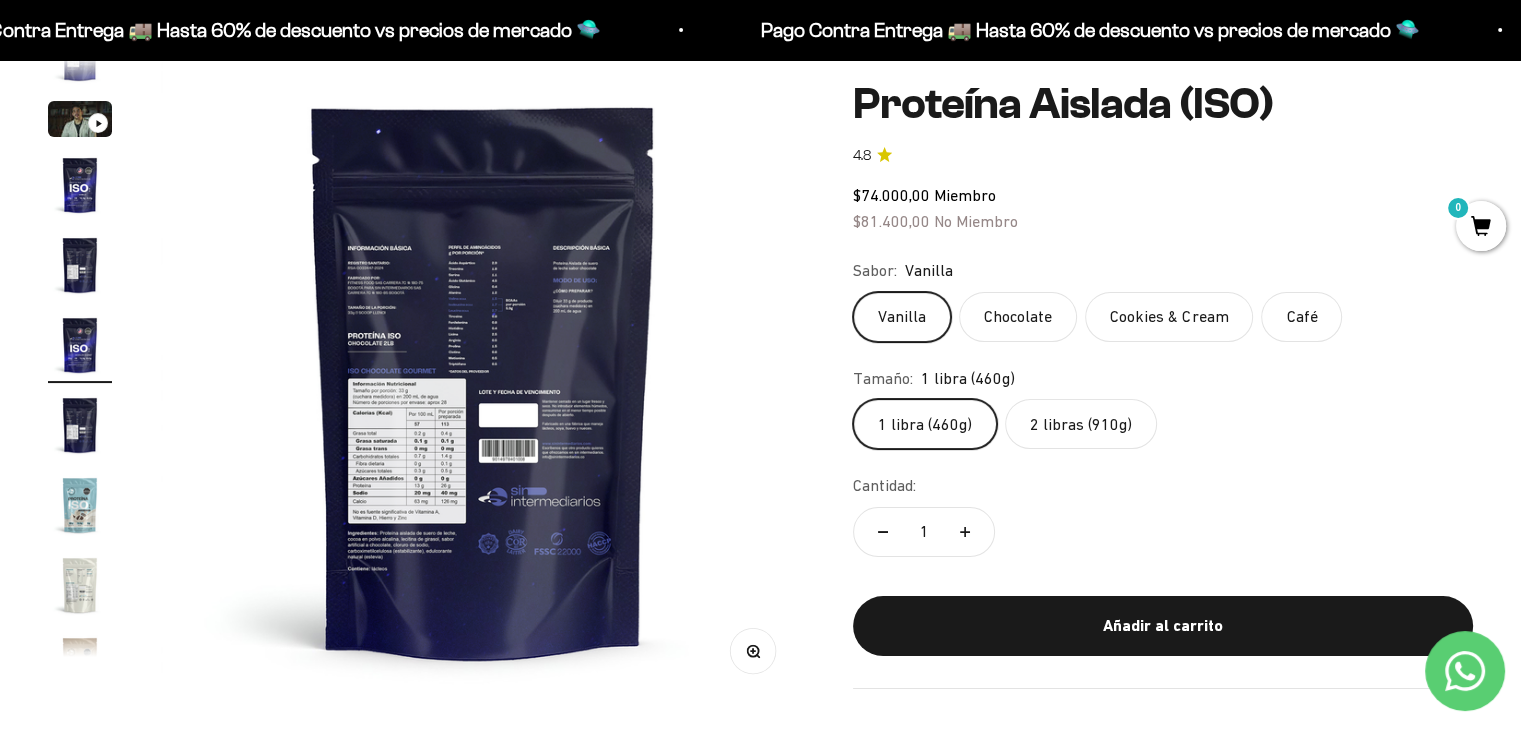 scroll, scrollTop: 0, scrollLeft: 3698, axis: horizontal 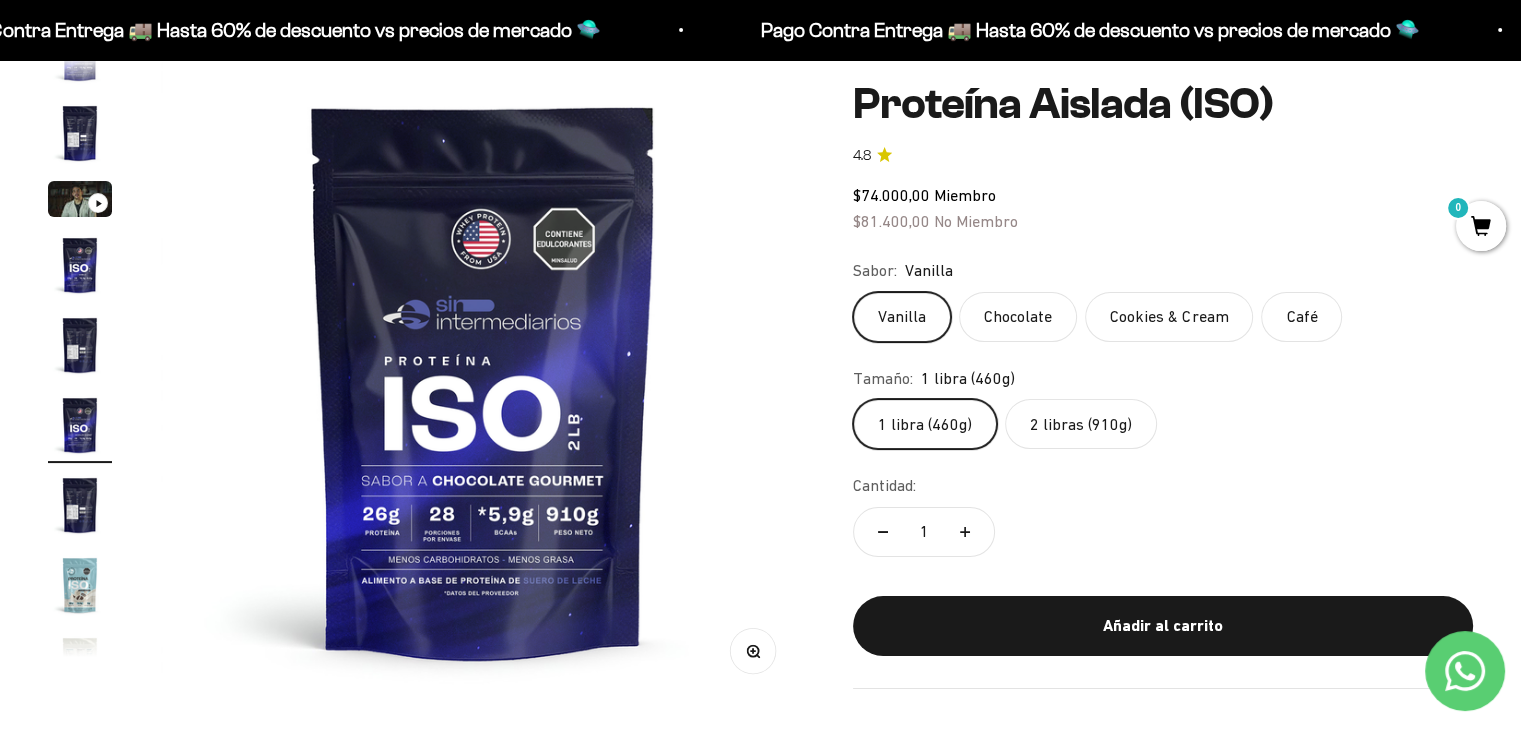 click at bounding box center [80, 345] 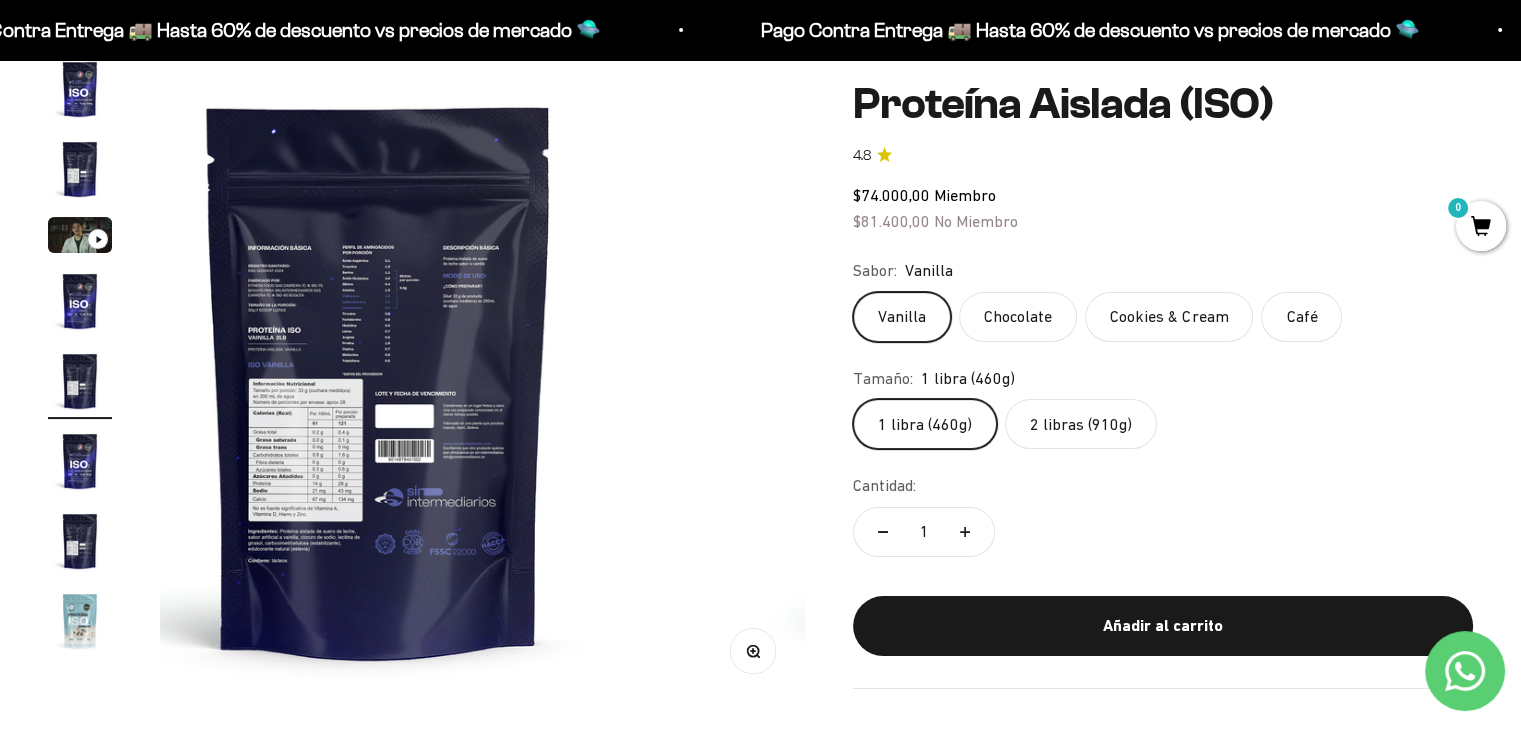 scroll, scrollTop: 0, scrollLeft: 2676, axis: horizontal 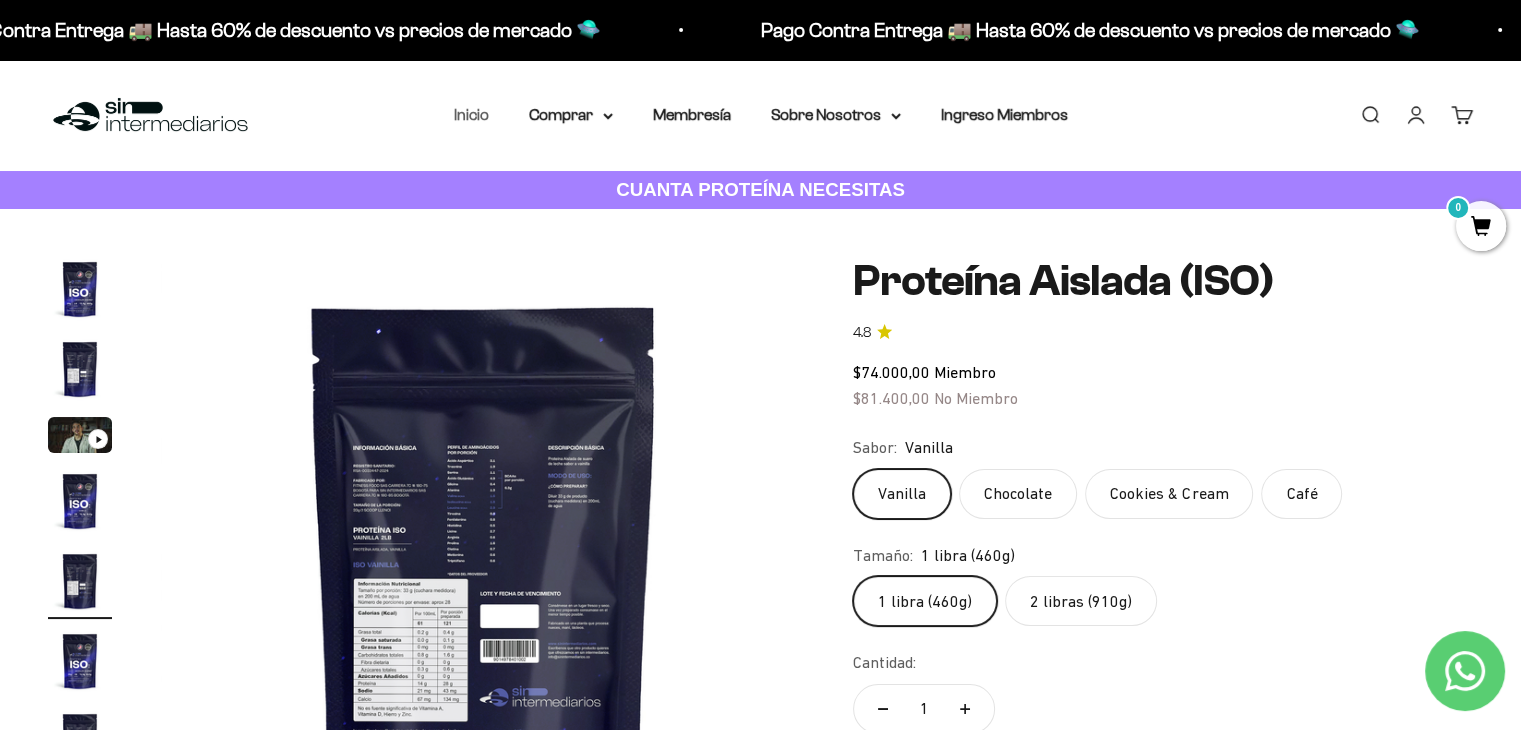 click on "Inicio" at bounding box center [471, 114] 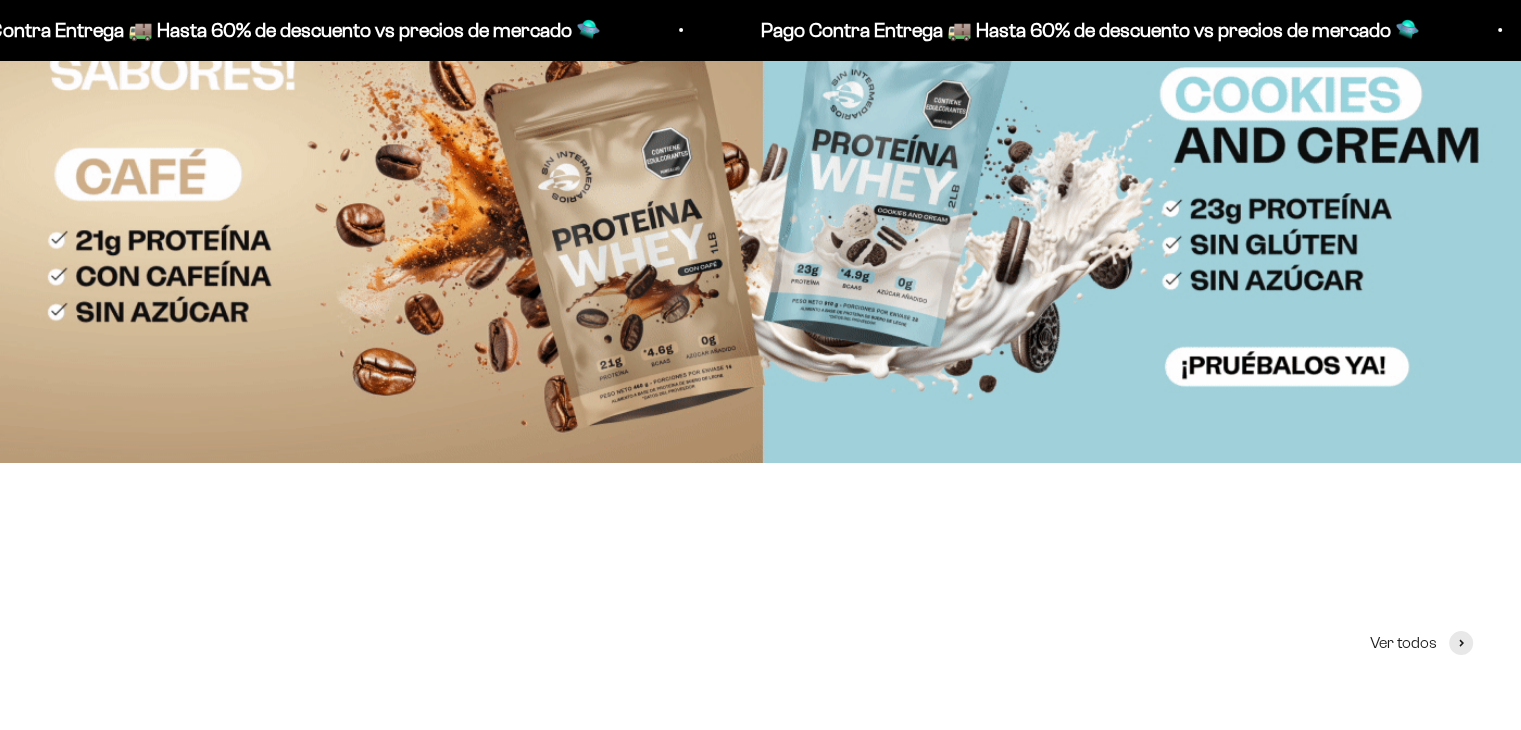 scroll, scrollTop: 300, scrollLeft: 0, axis: vertical 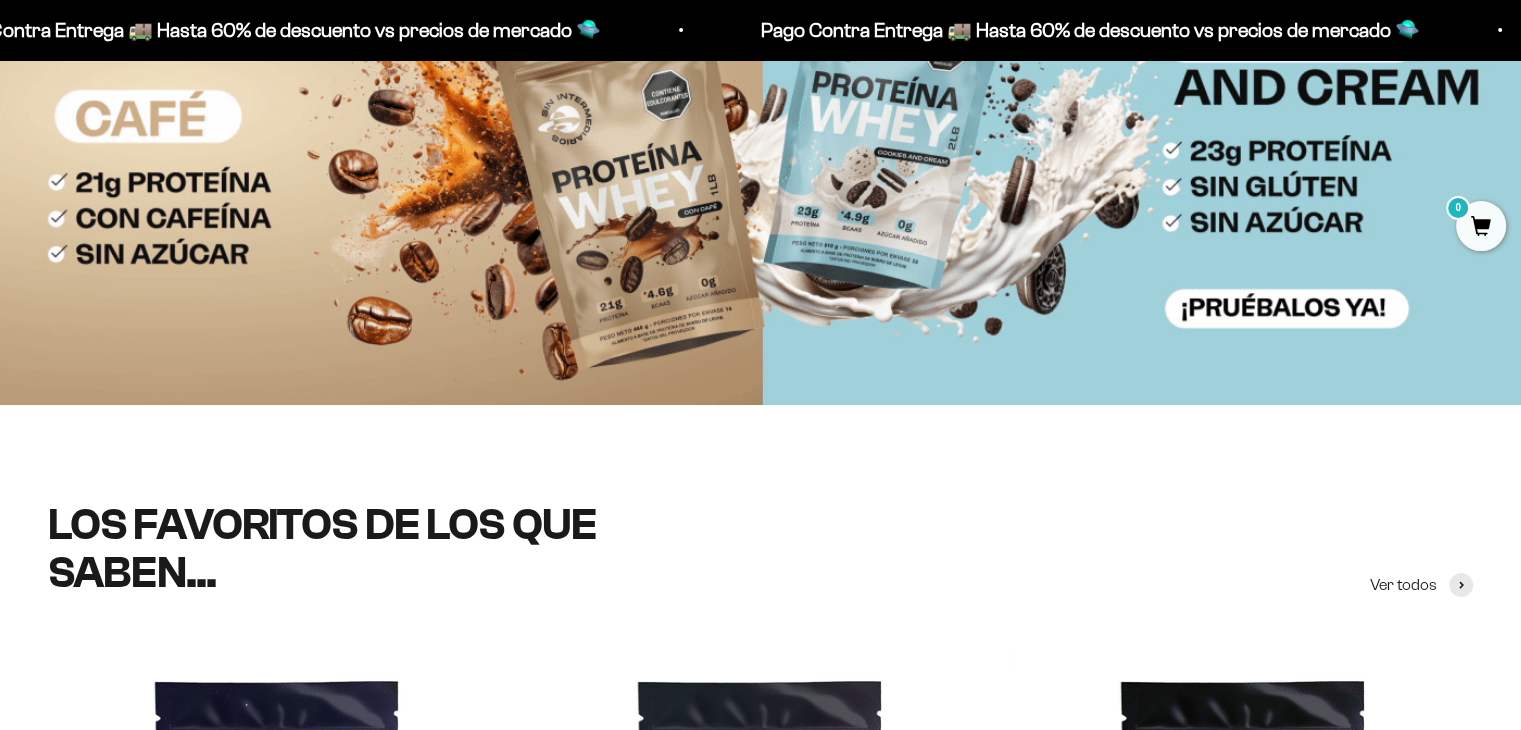 click at bounding box center [760, 156] 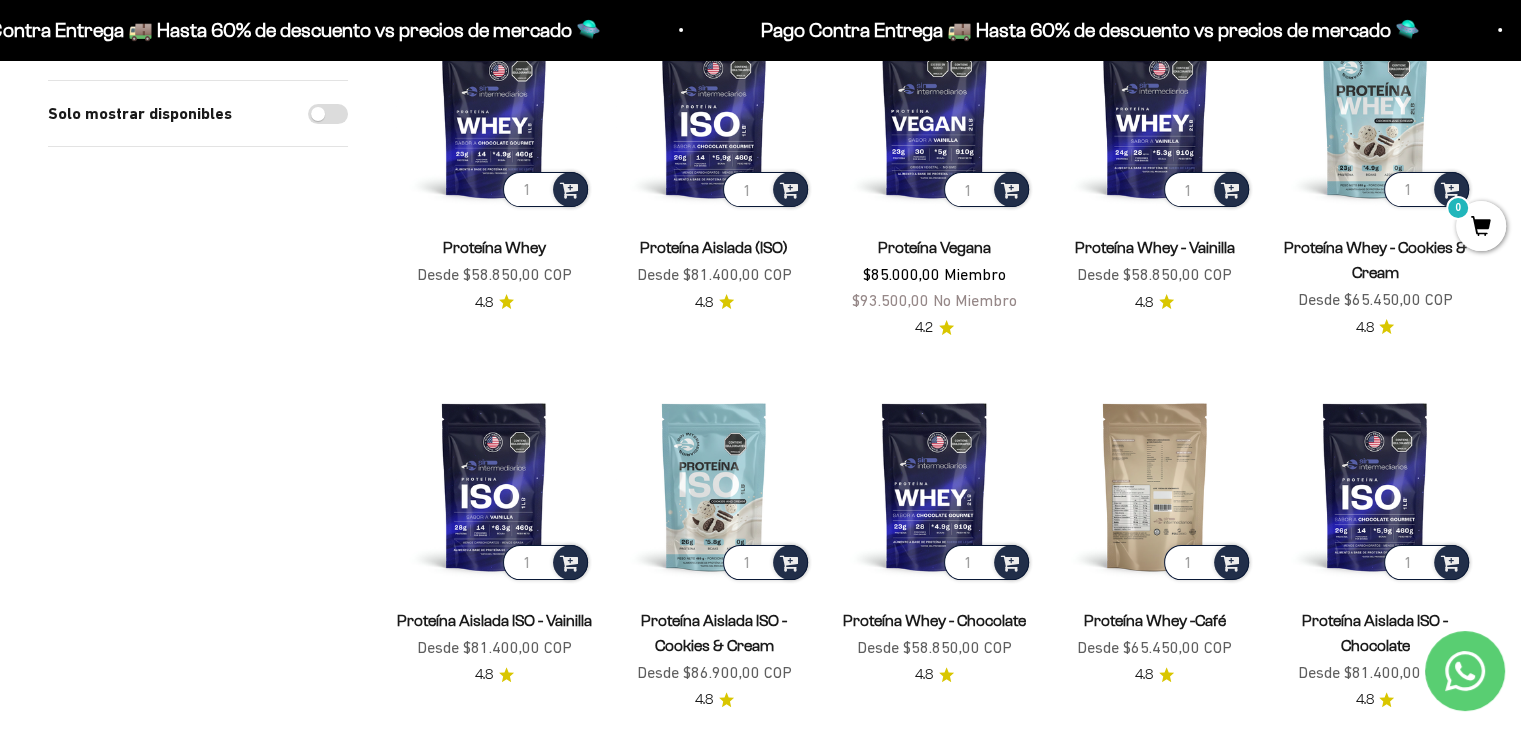 scroll, scrollTop: 500, scrollLeft: 0, axis: vertical 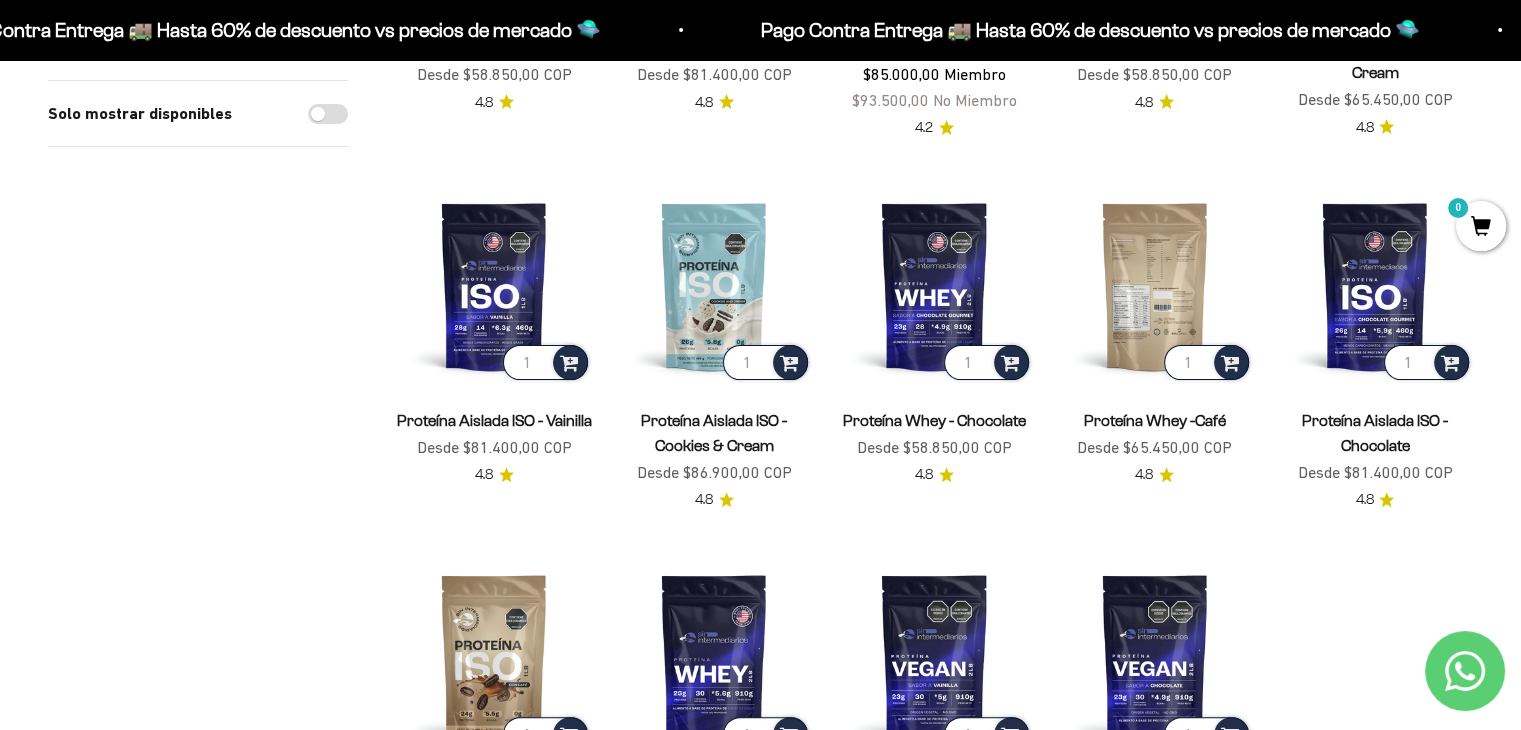 click at bounding box center [1155, 286] 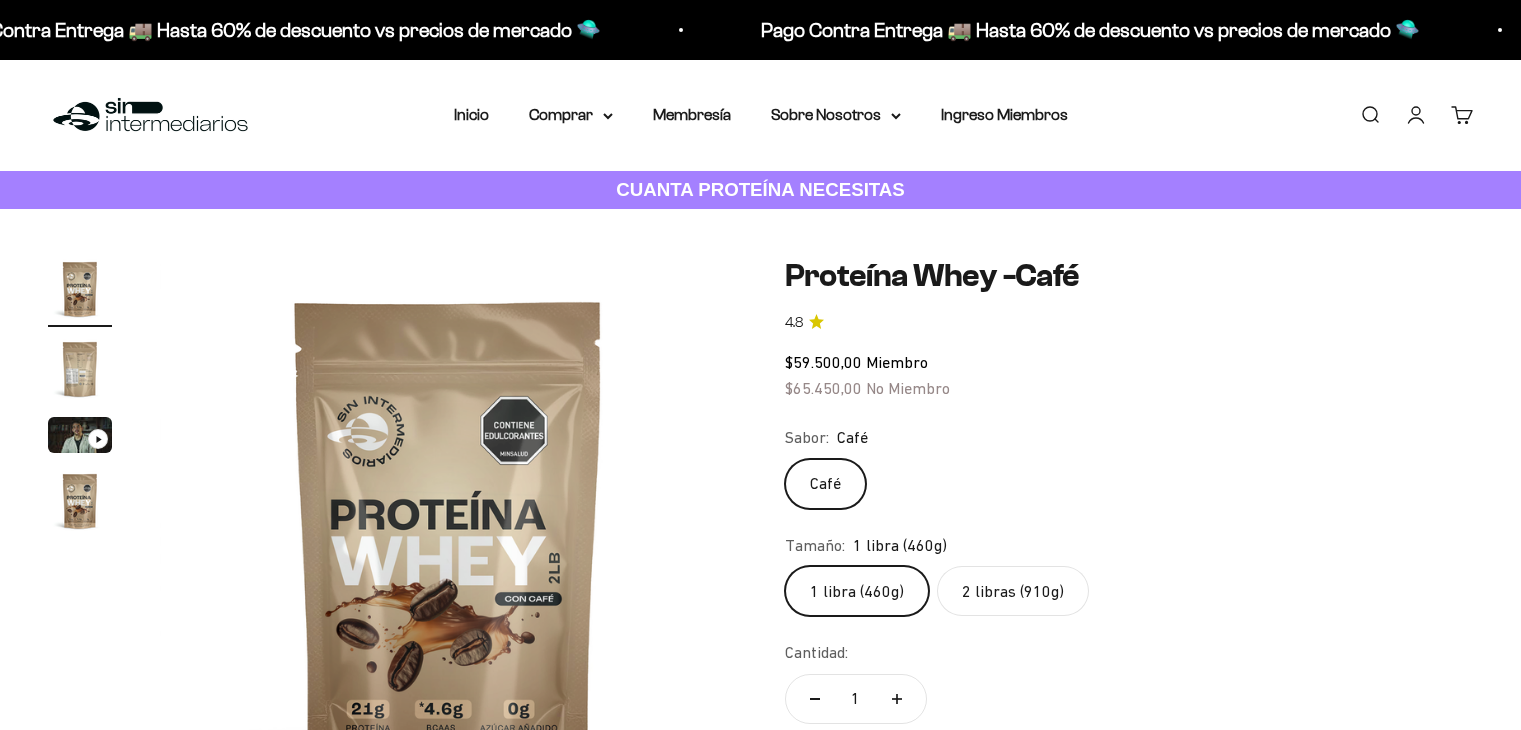 scroll, scrollTop: 0, scrollLeft: 0, axis: both 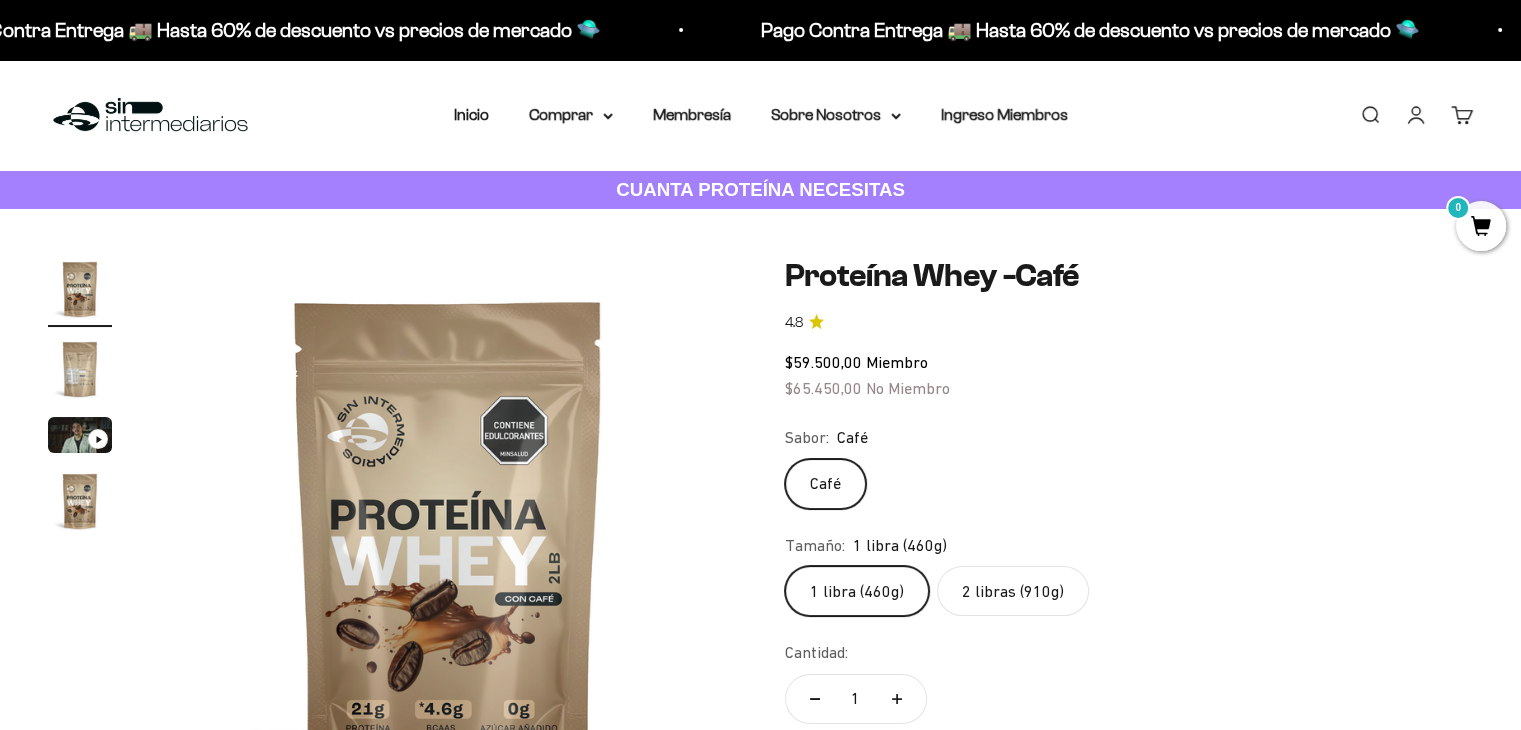 click at bounding box center (80, 501) 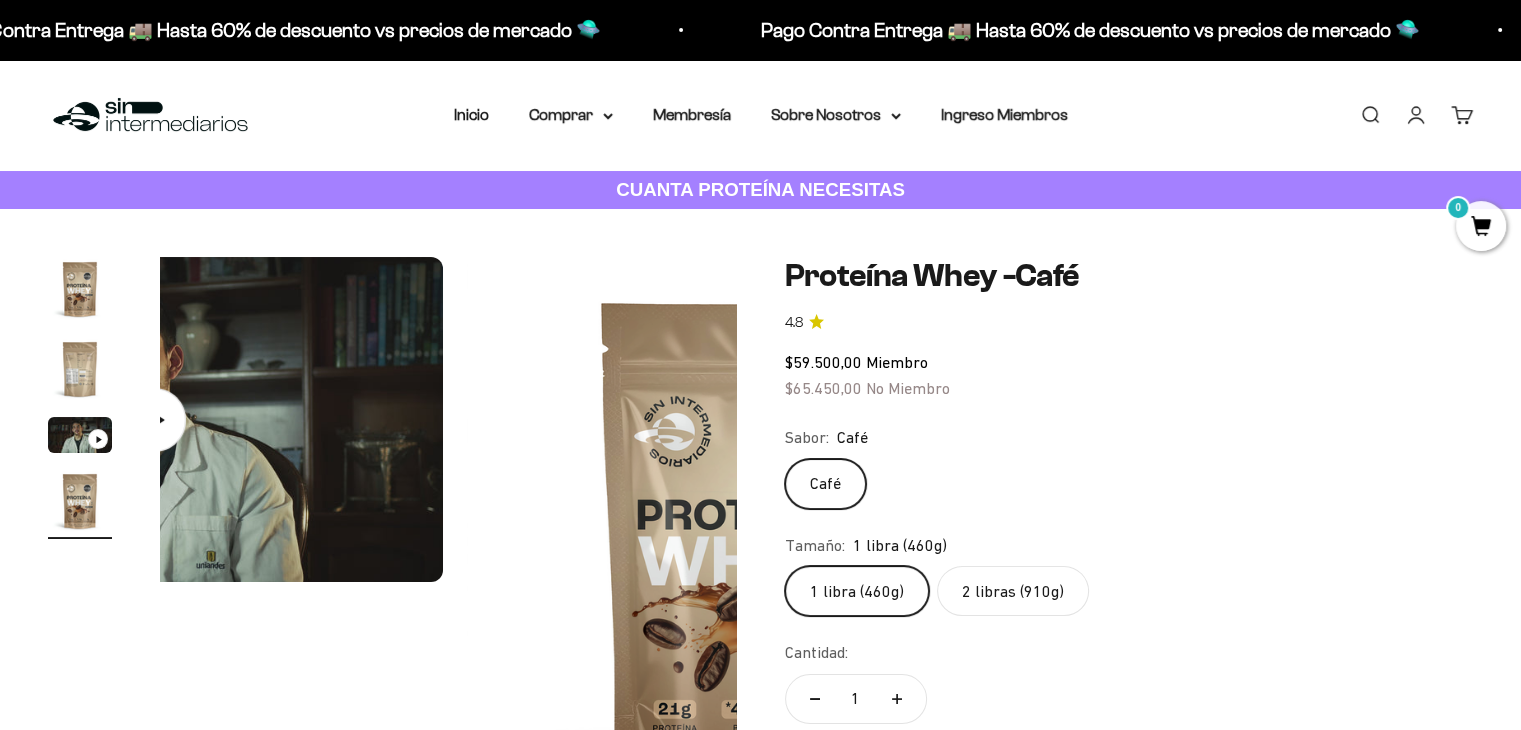 scroll, scrollTop: 0, scrollLeft: 1800, axis: horizontal 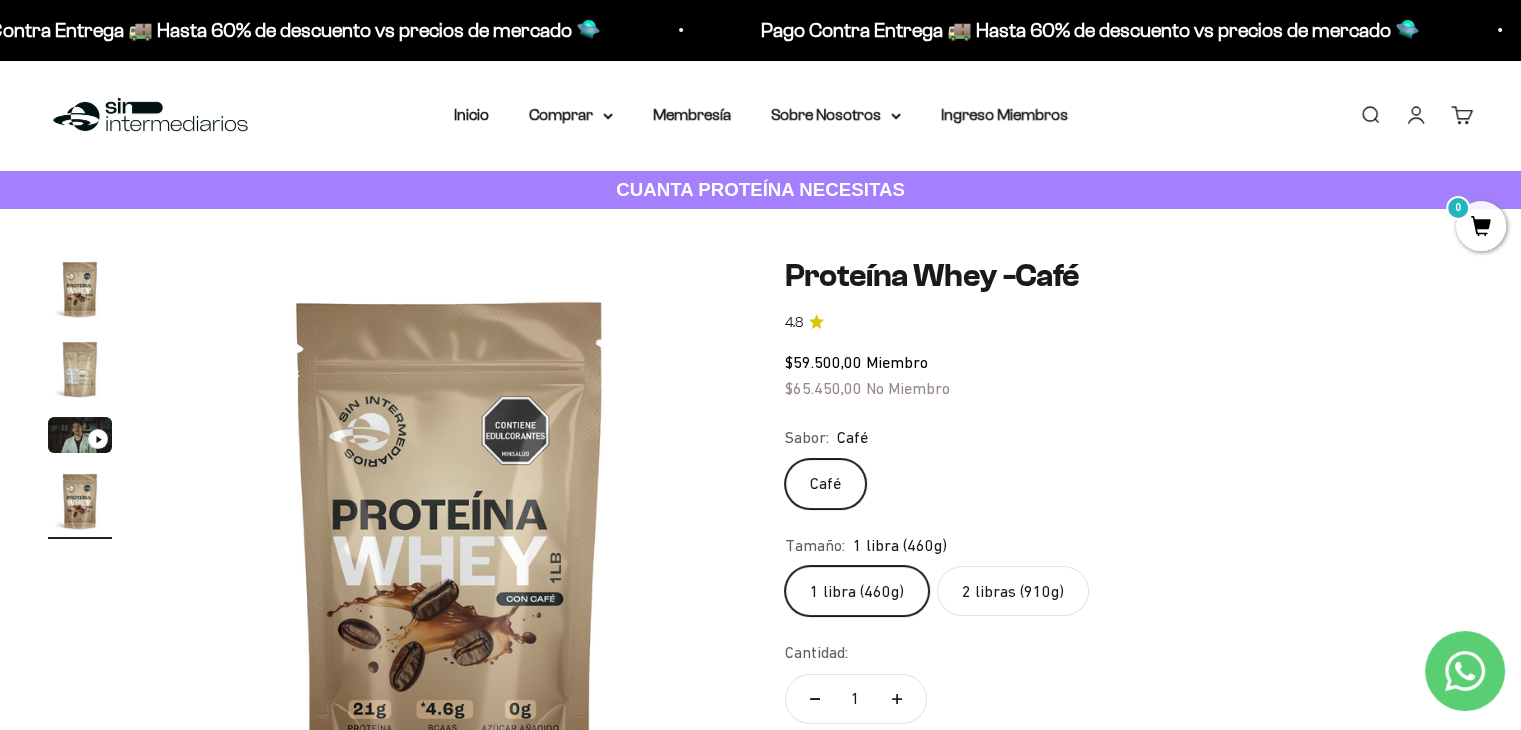 click at bounding box center [80, 501] 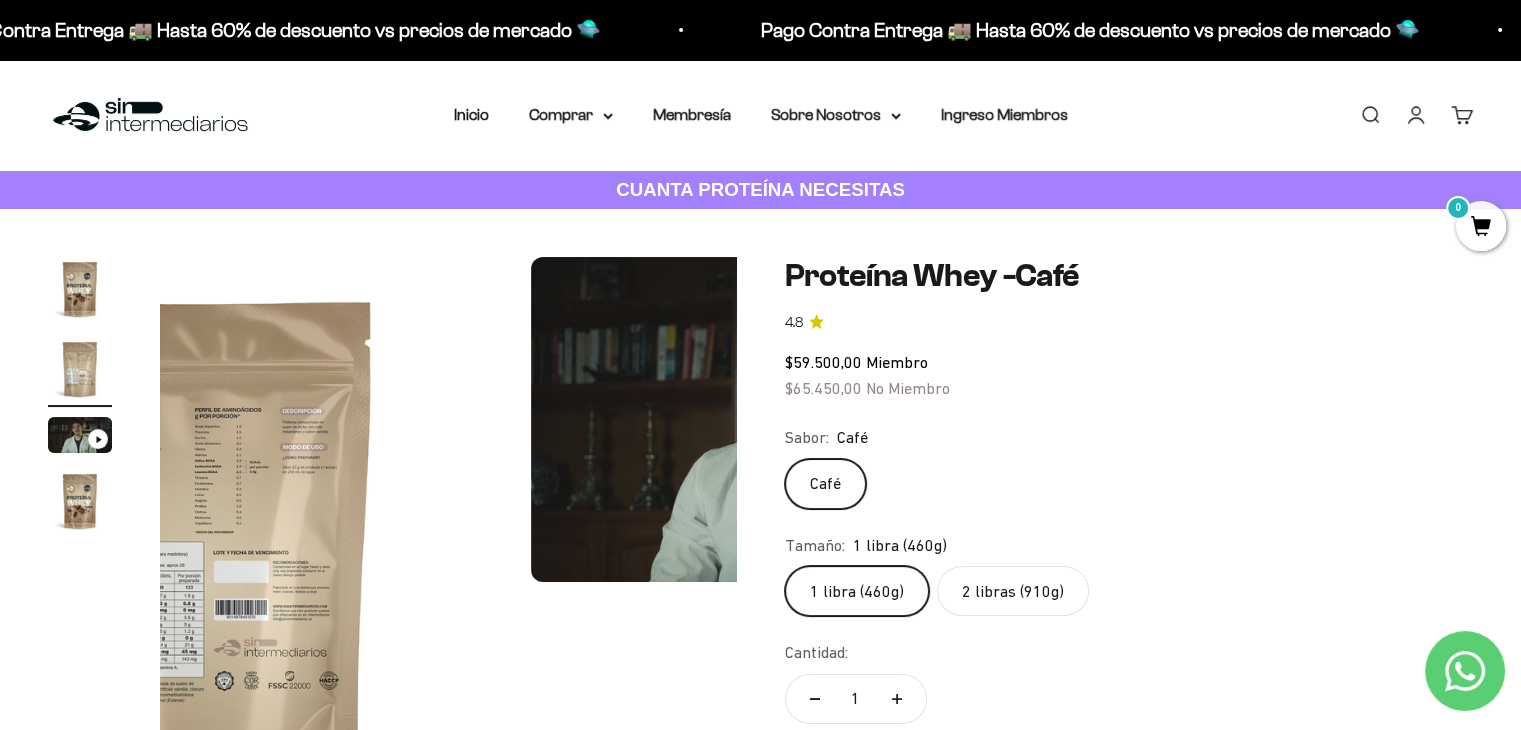 scroll, scrollTop: 0, scrollLeft: 600, axis: horizontal 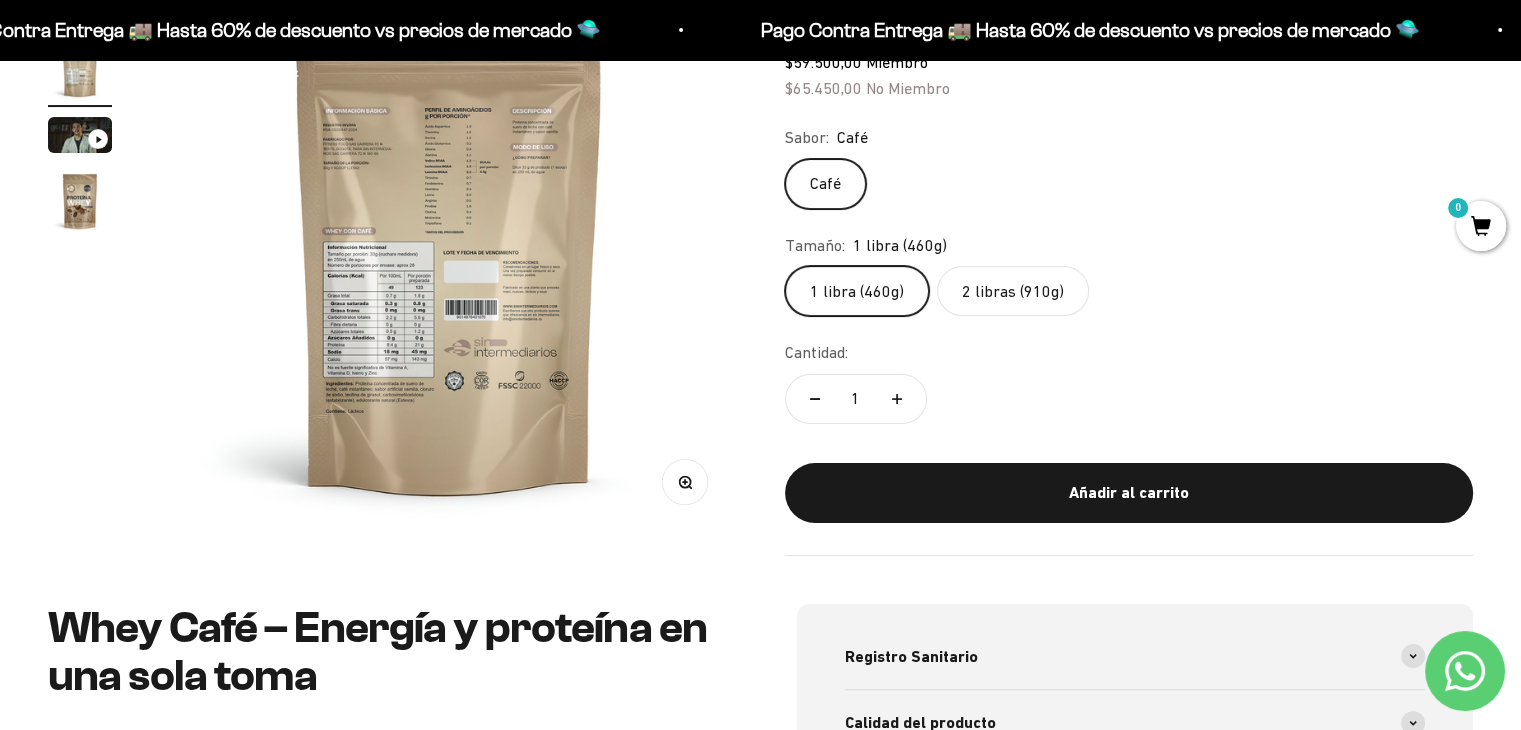 click at bounding box center (449, 245) 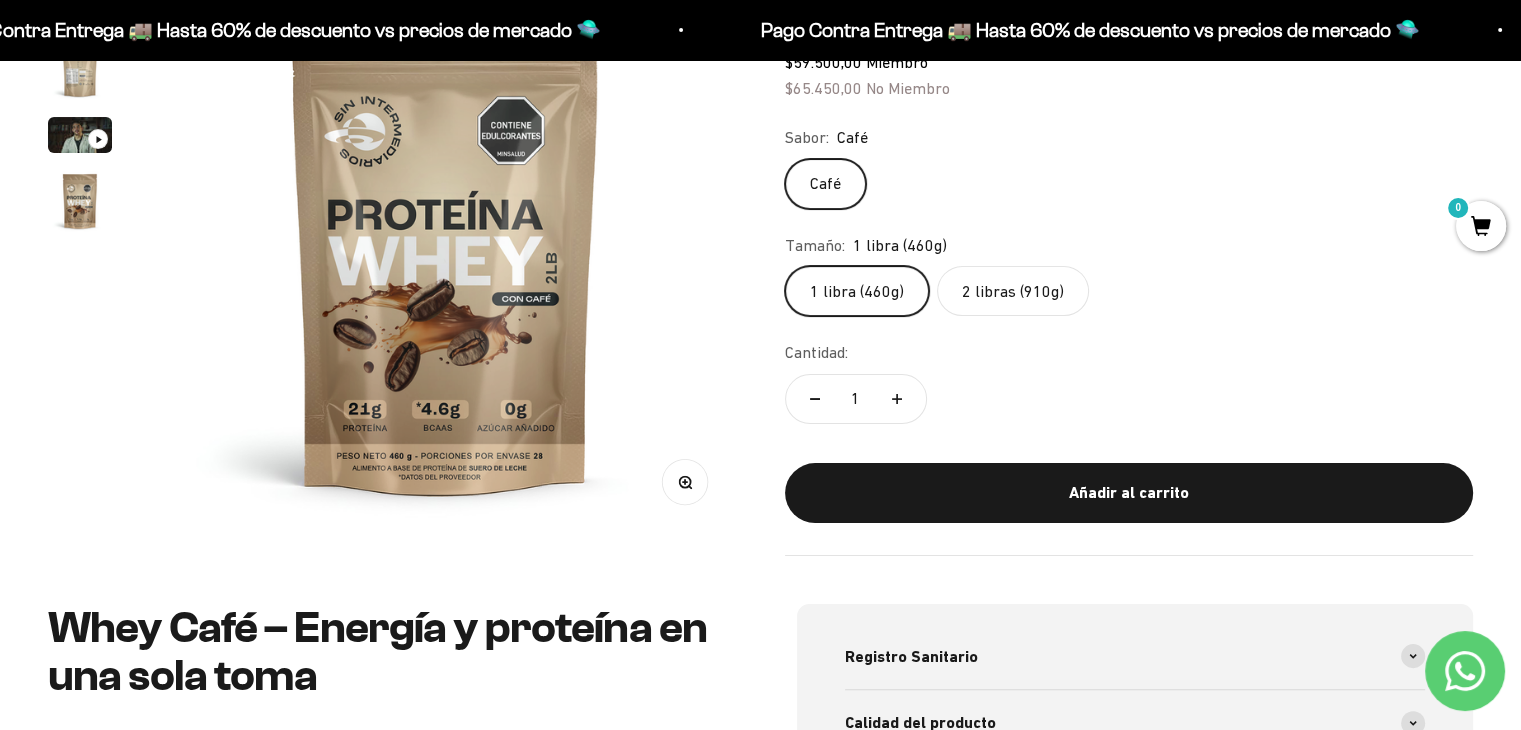 scroll, scrollTop: 0, scrollLeft: 0, axis: both 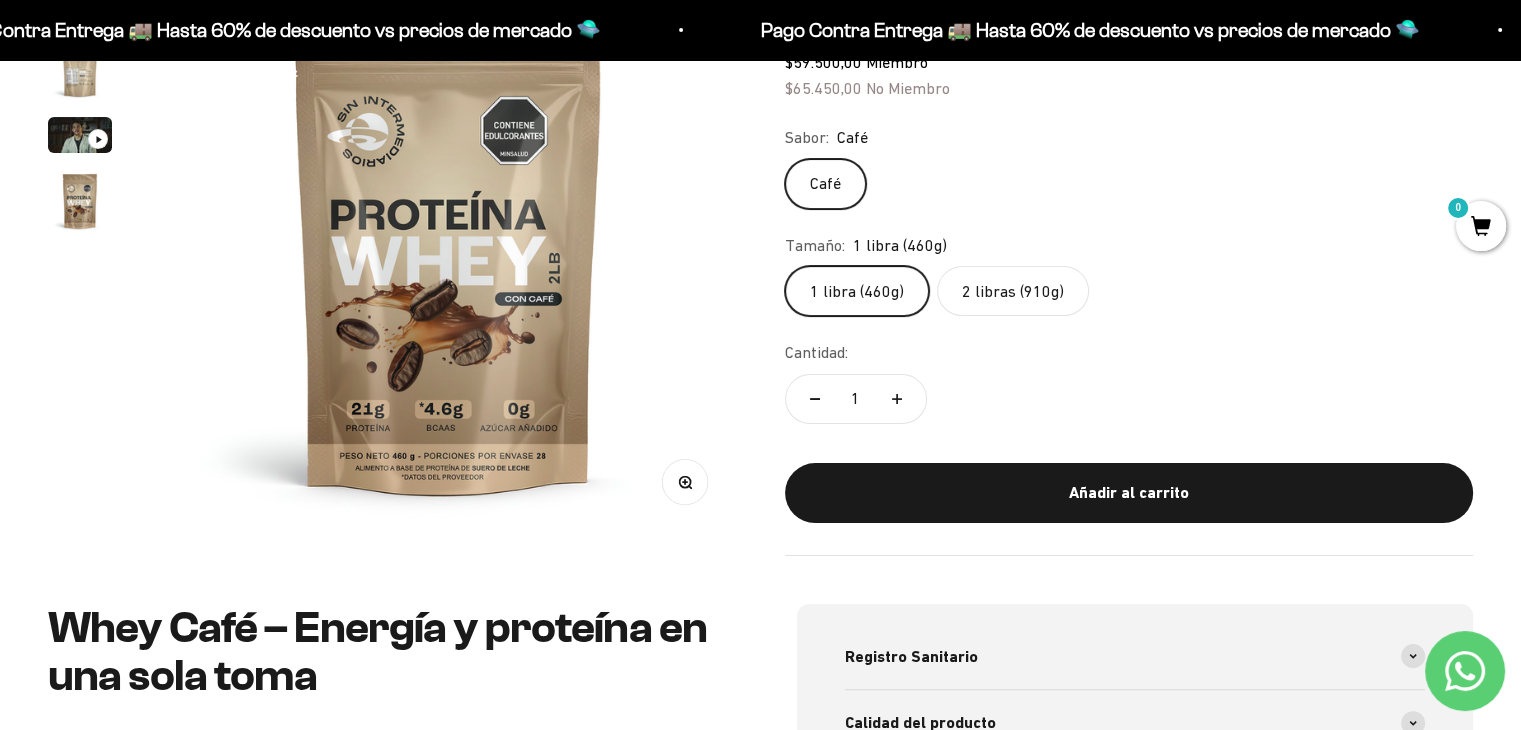click at bounding box center (448, 245) 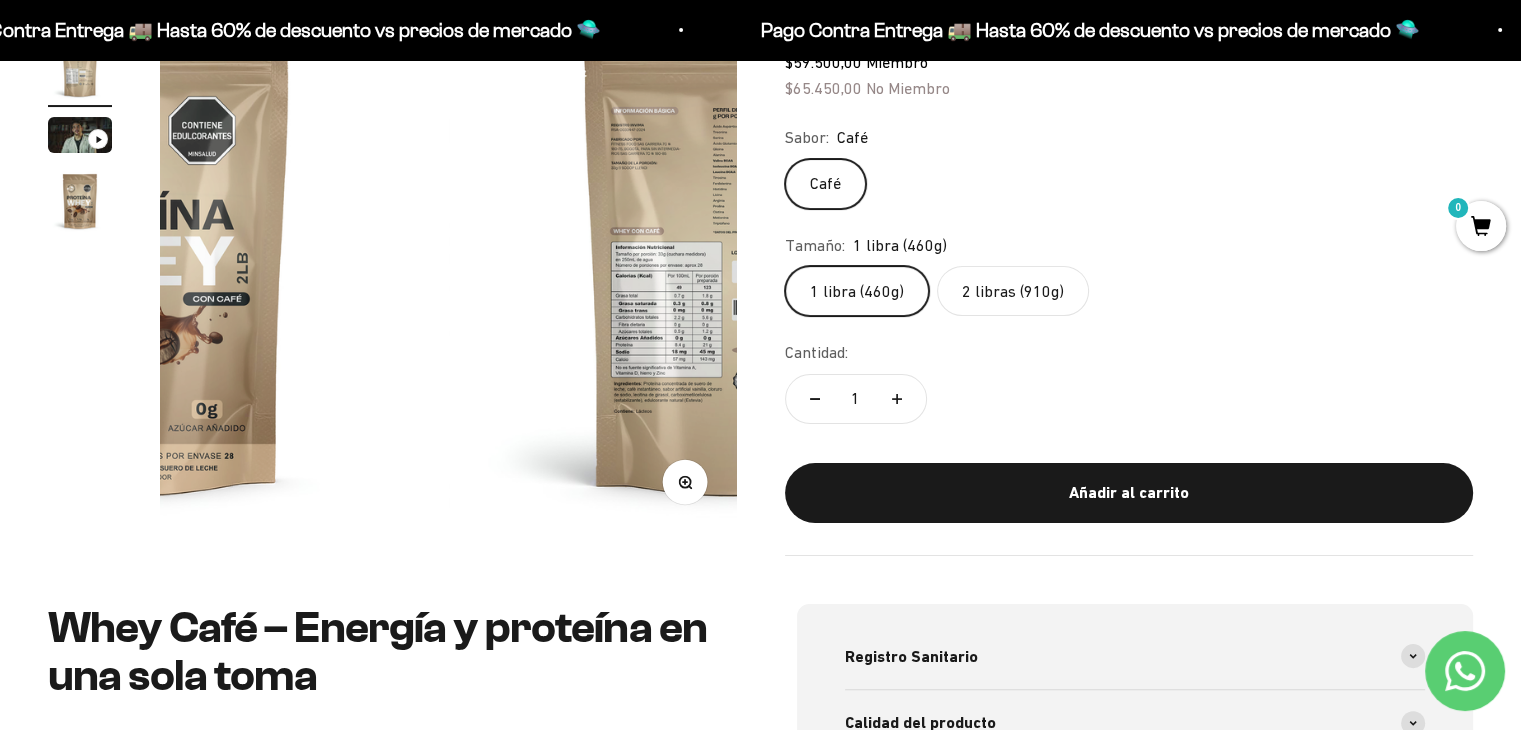 scroll, scrollTop: 0, scrollLeft: 600, axis: horizontal 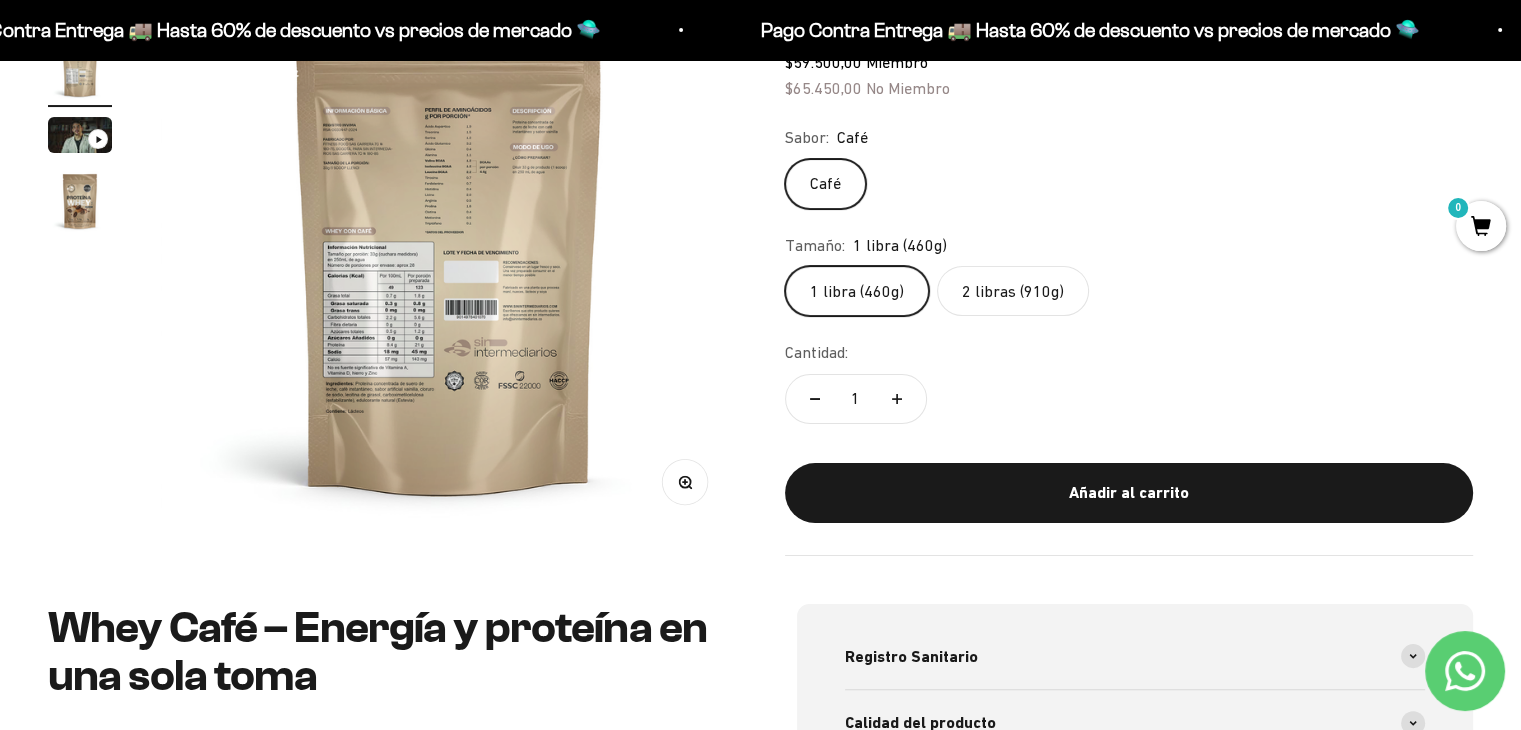 click on "Zoom" at bounding box center (684, 481) 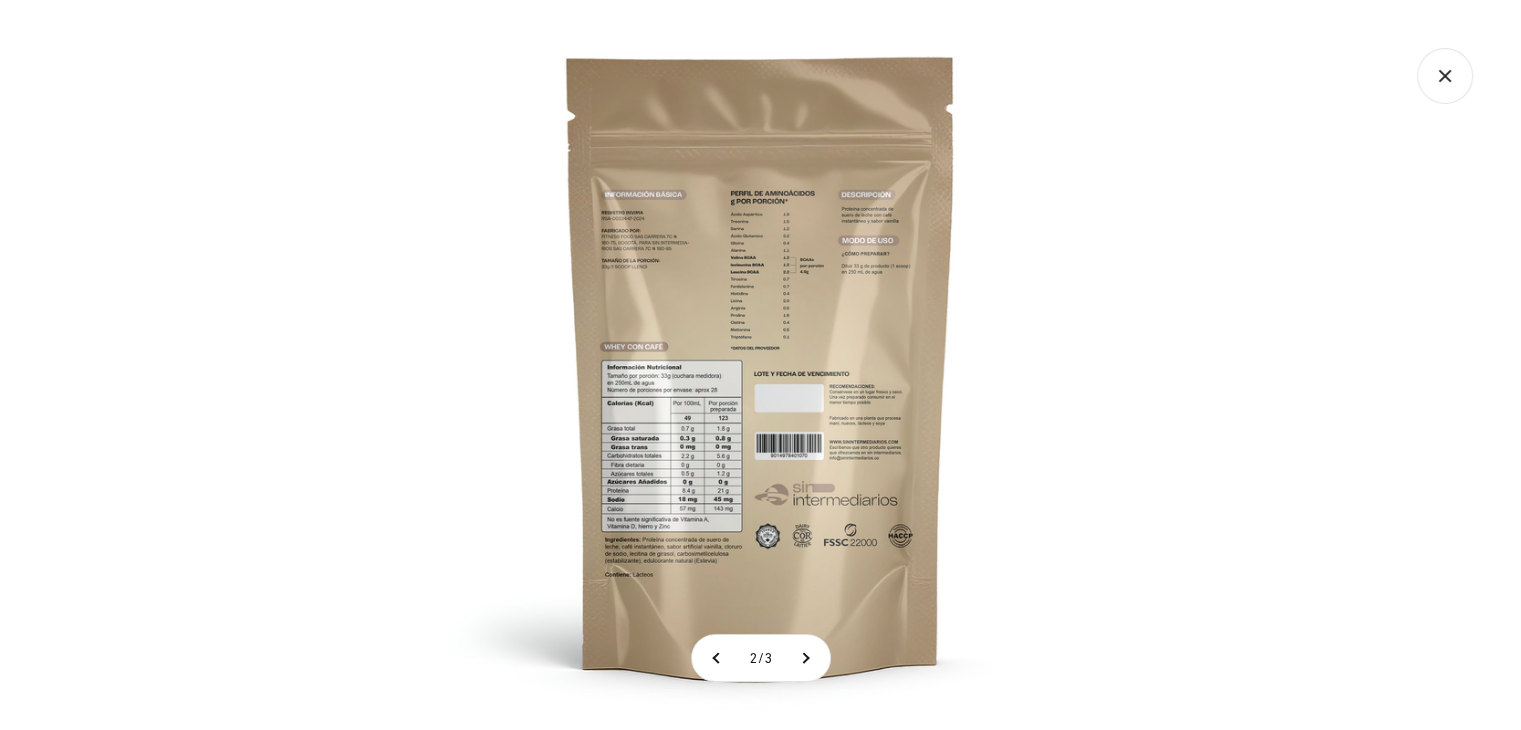 click at bounding box center [761, 365] 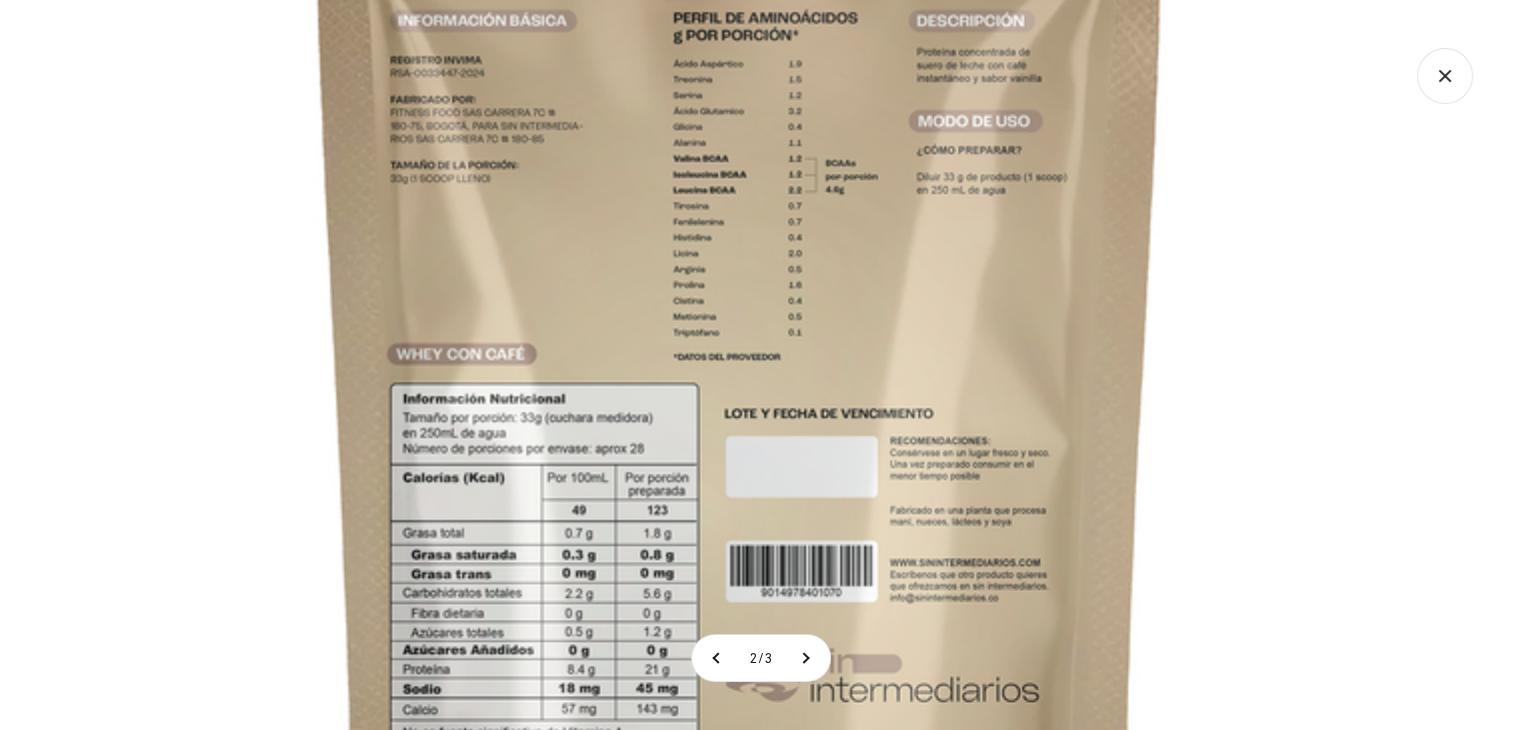 click at bounding box center [740, 394] 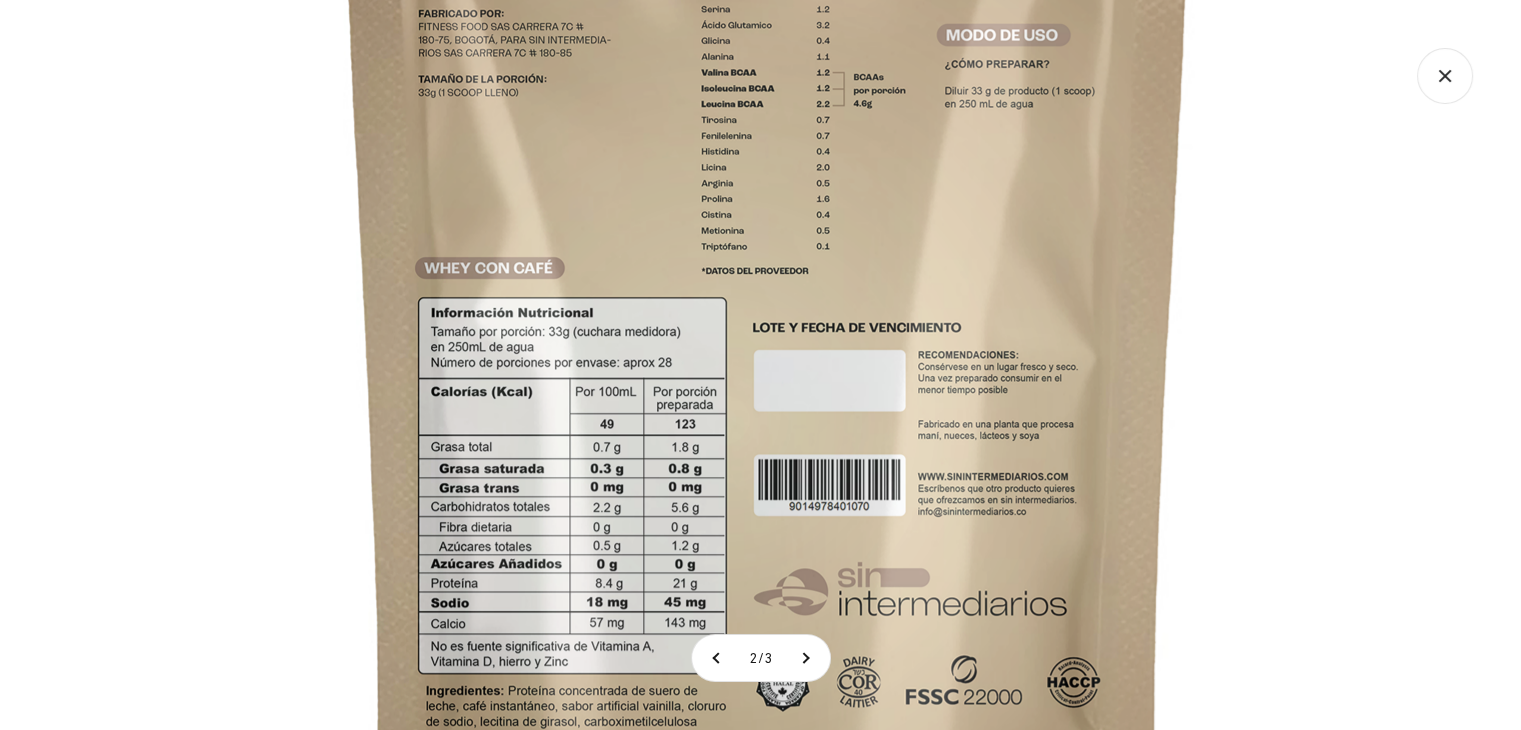click at bounding box center [768, 308] 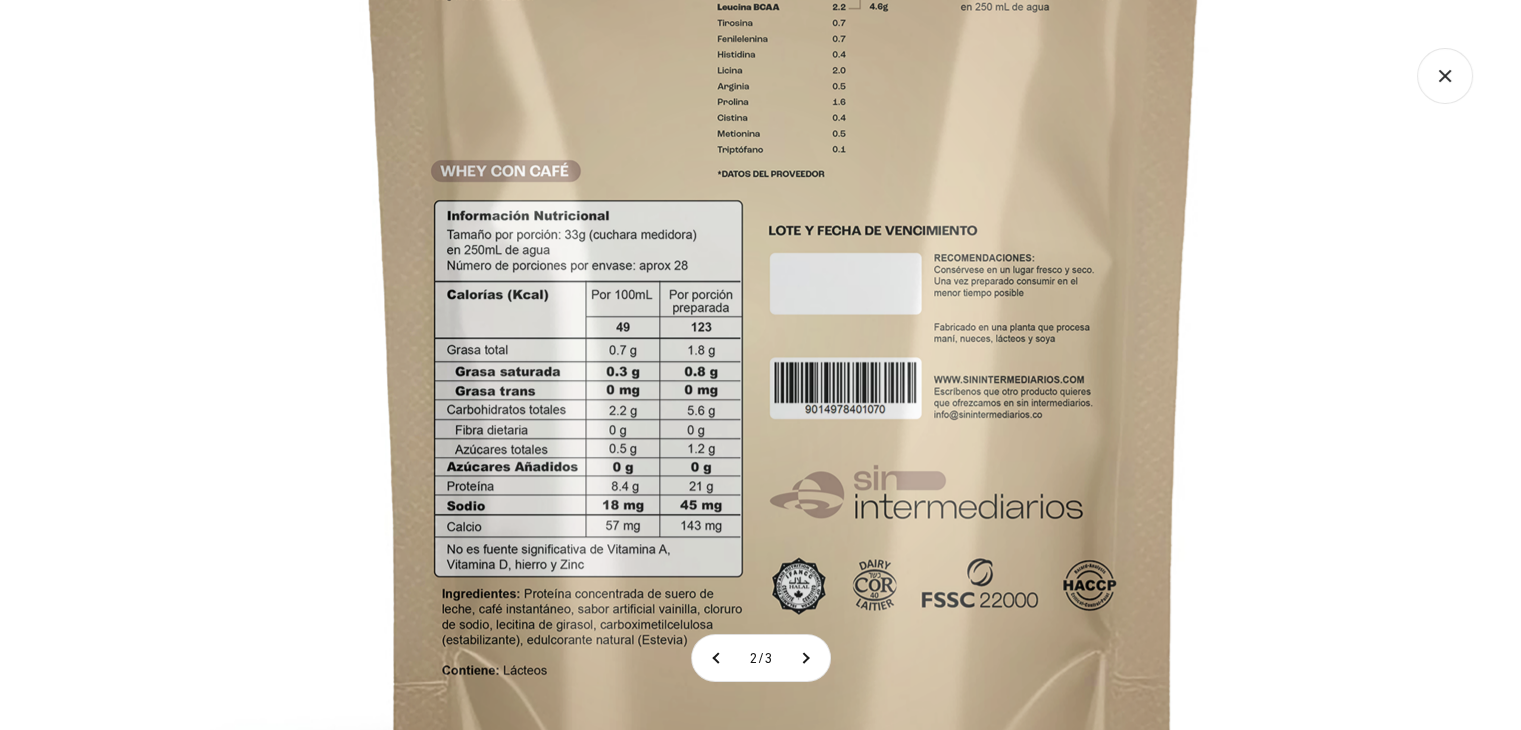 click at bounding box center (784, 211) 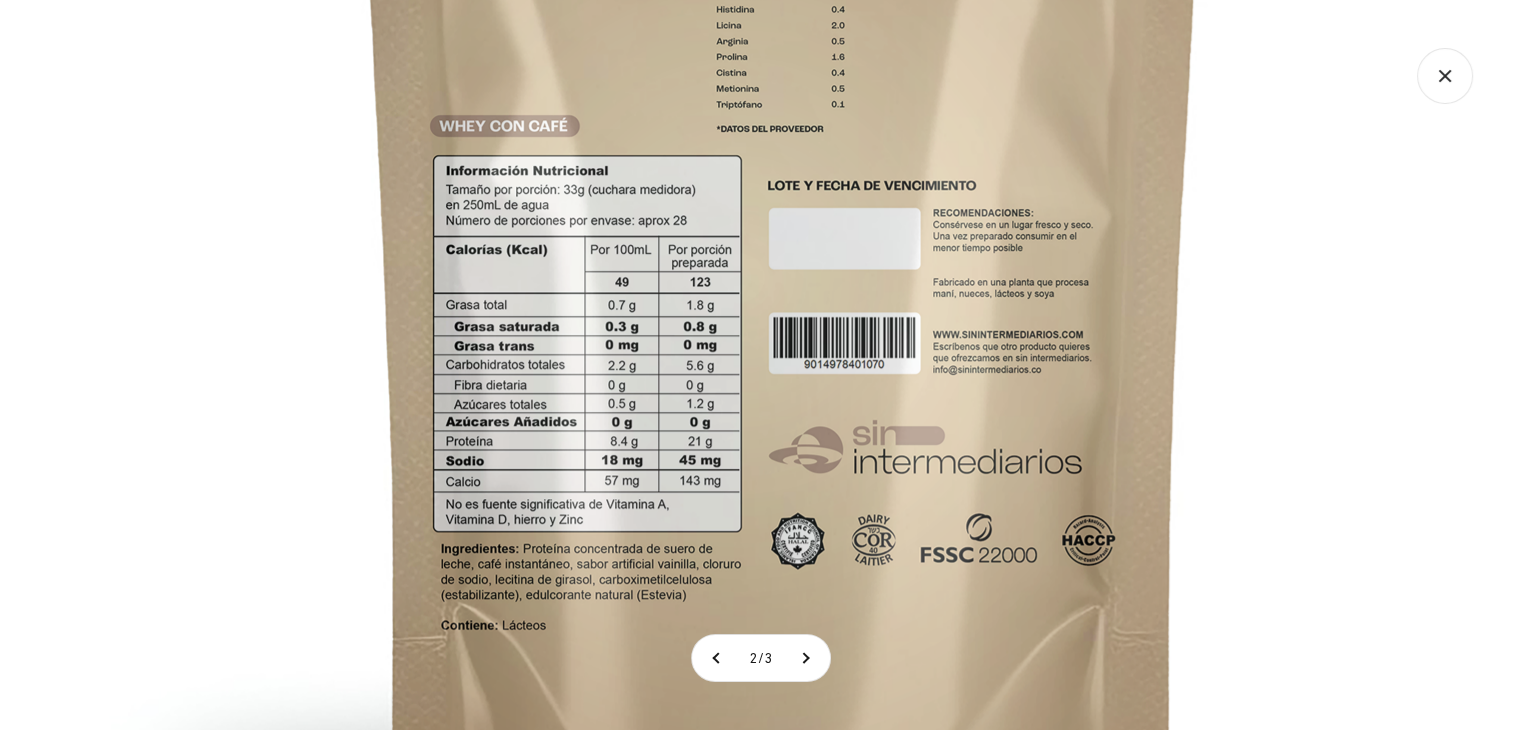 click at bounding box center (783, 166) 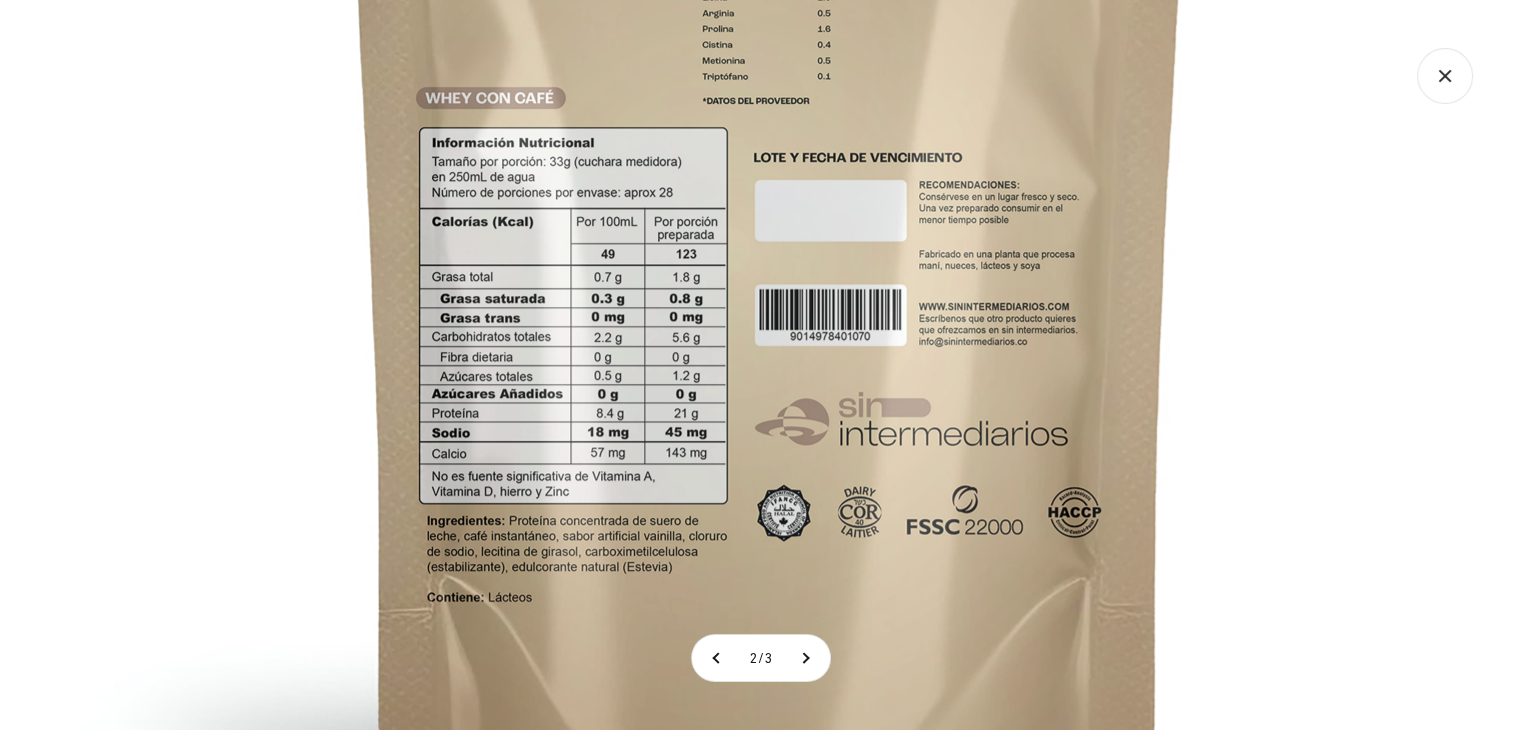 click at bounding box center [769, 138] 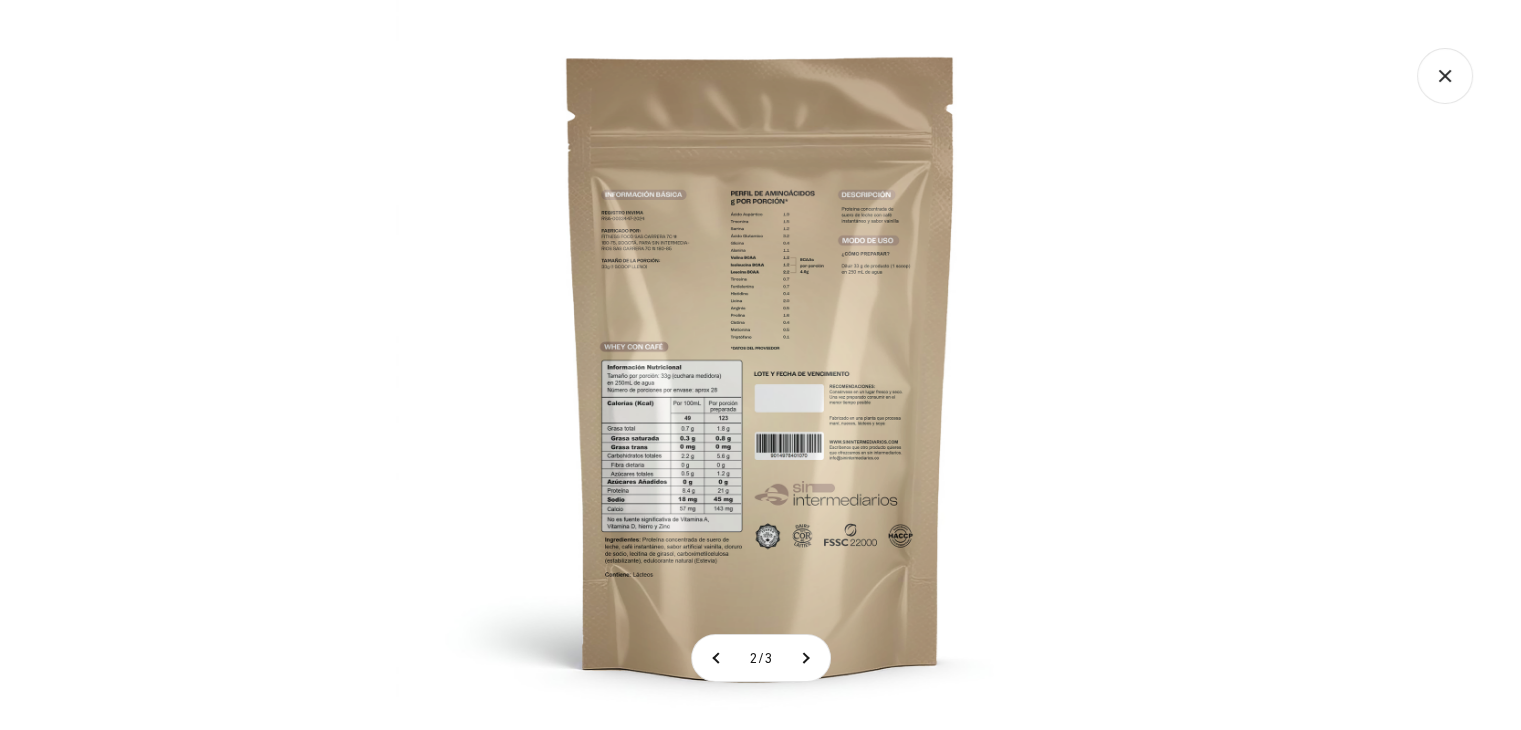 click at bounding box center (760, 365) 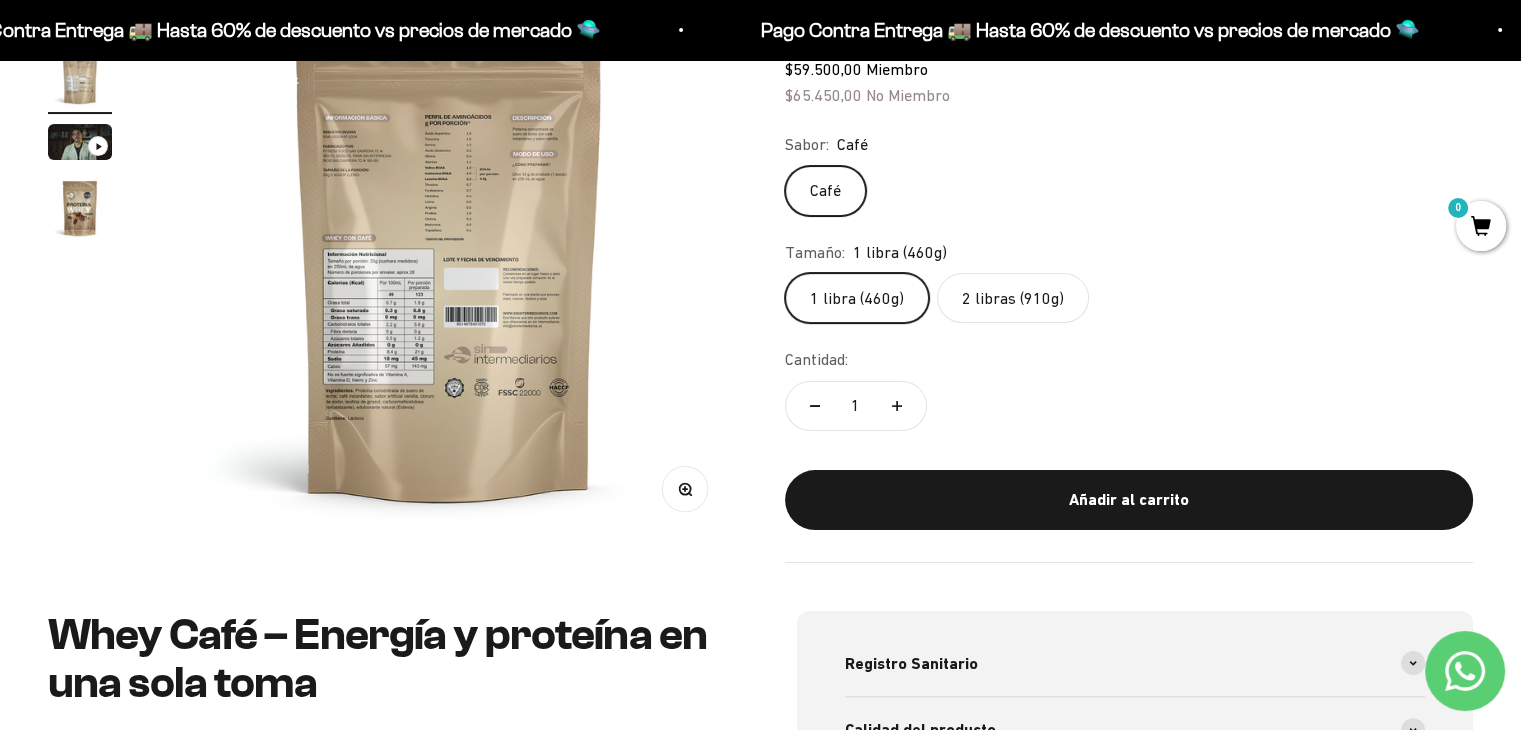 scroll, scrollTop: 200, scrollLeft: 0, axis: vertical 